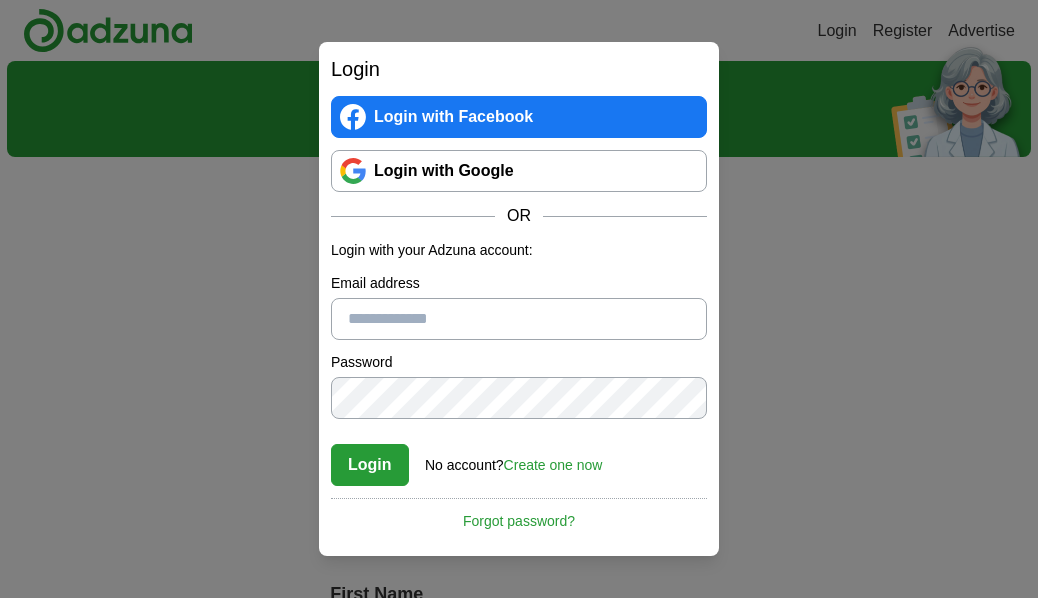 scroll, scrollTop: 0, scrollLeft: 0, axis: both 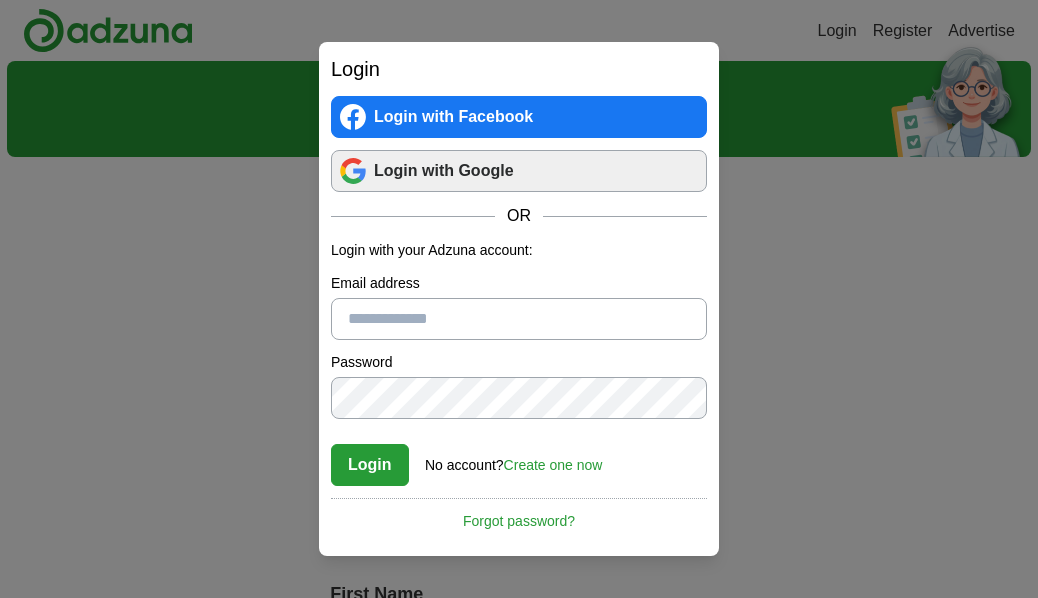 click on "Login with Google" at bounding box center [519, 171] 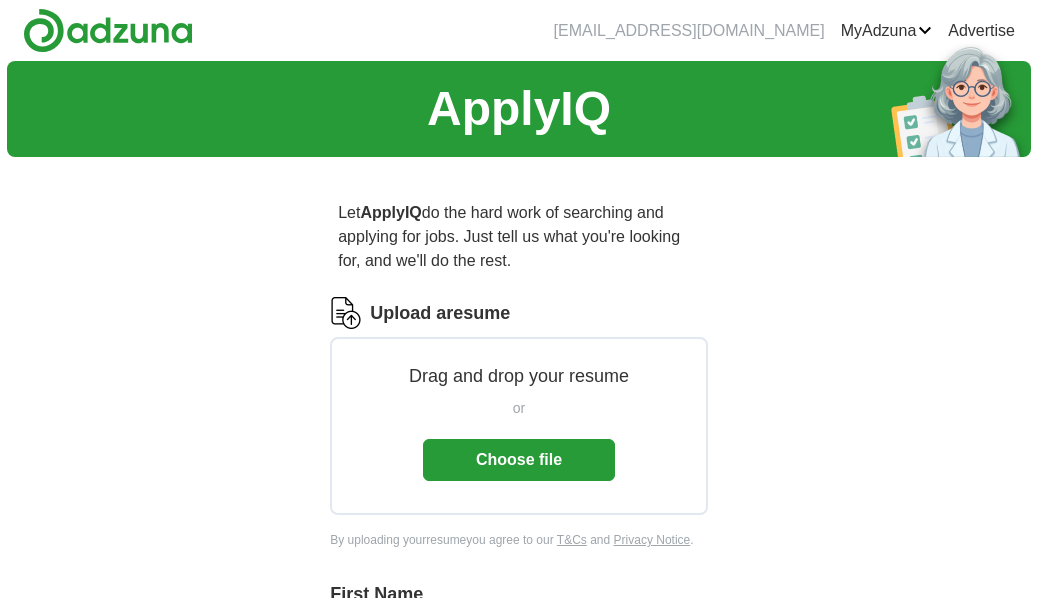 scroll, scrollTop: 0, scrollLeft: 0, axis: both 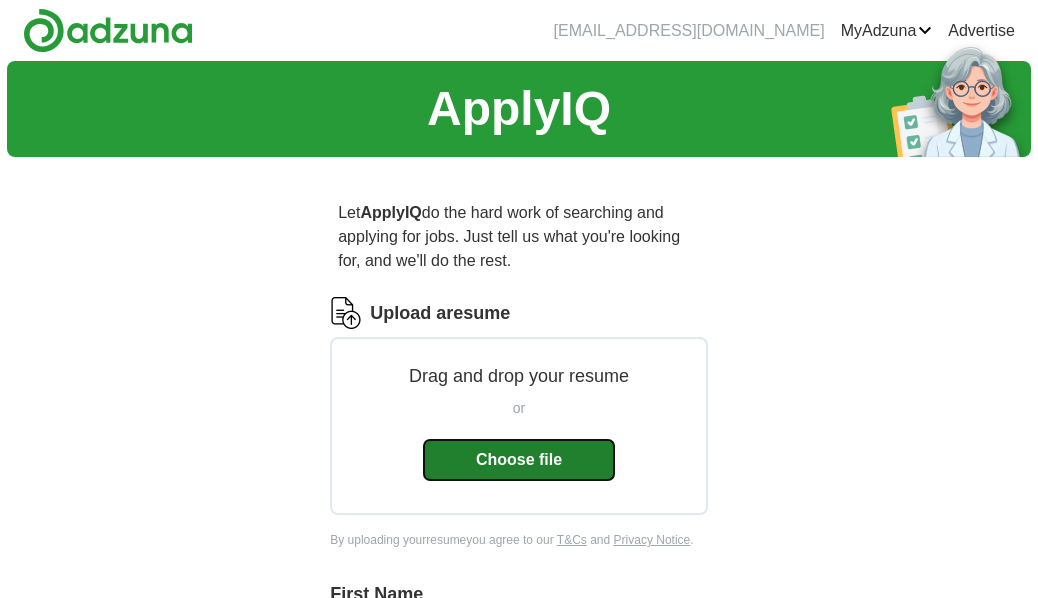 click on "Choose file" at bounding box center [519, 460] 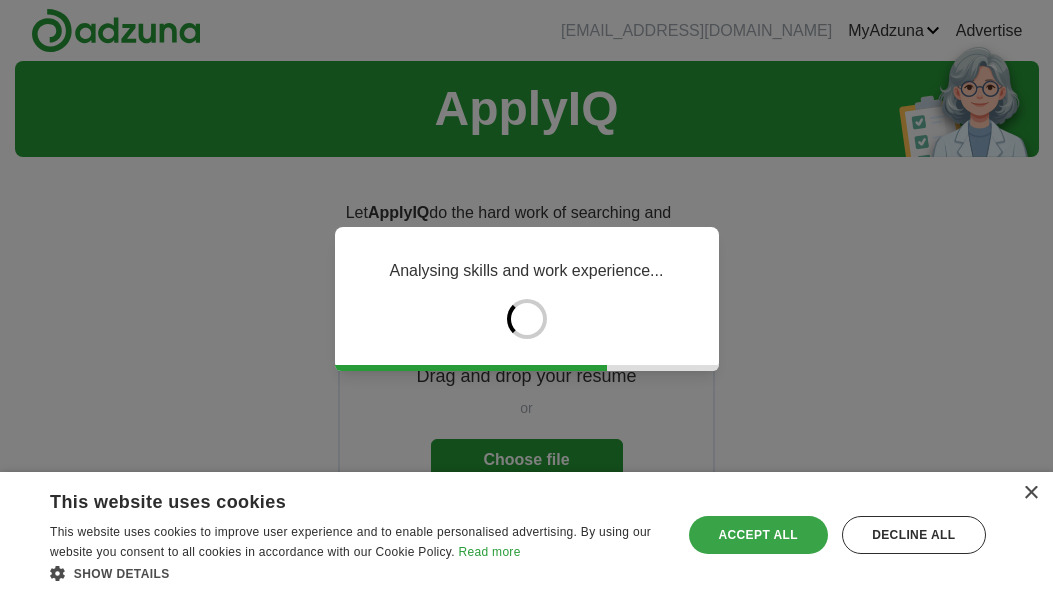 click on "Accept all" at bounding box center (758, 535) 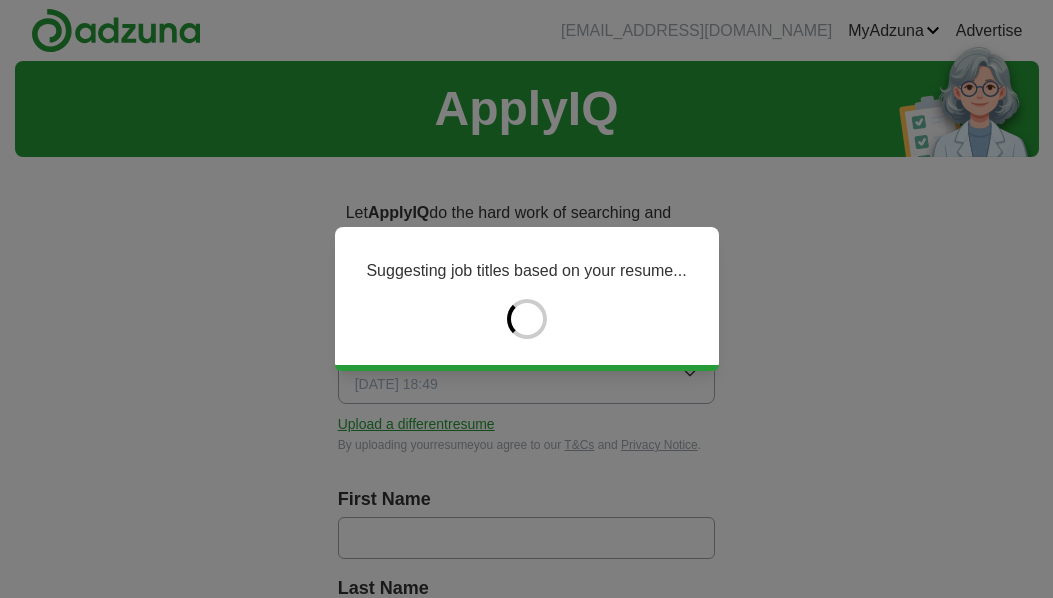 type on "******" 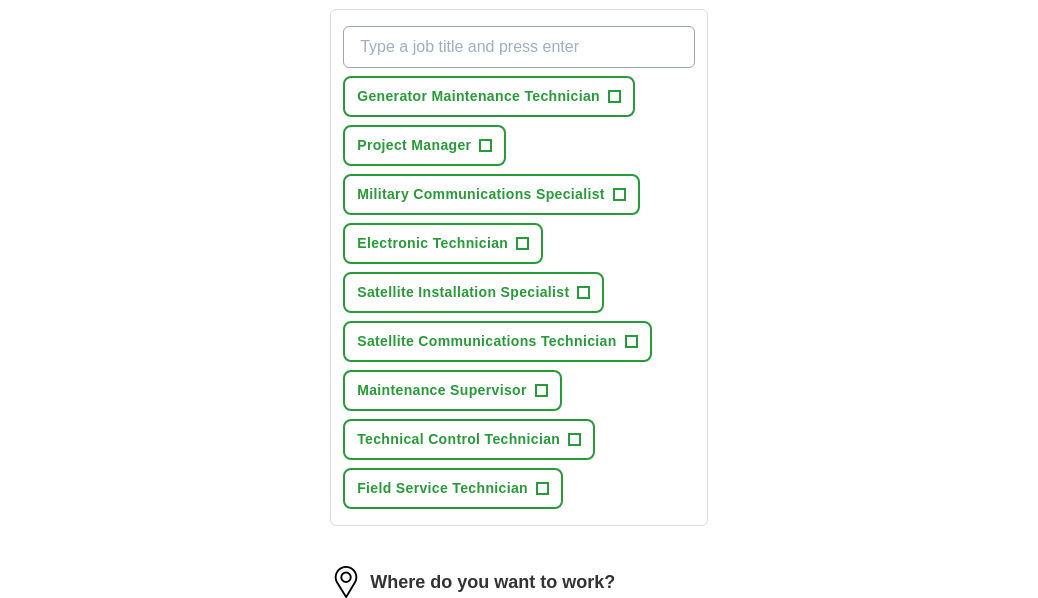scroll, scrollTop: 752, scrollLeft: 0, axis: vertical 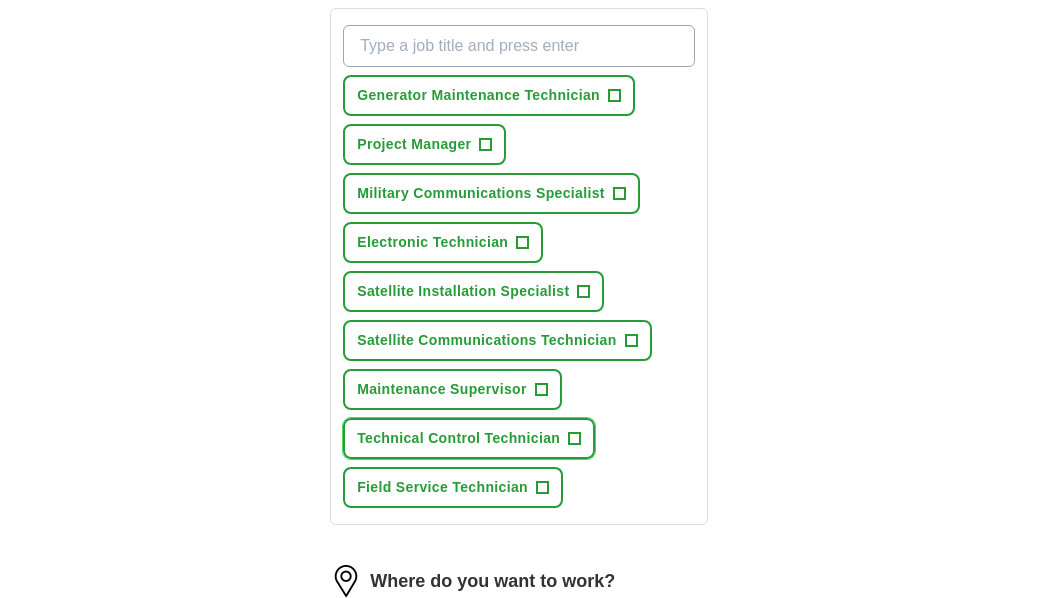 click on "+" at bounding box center [575, 439] 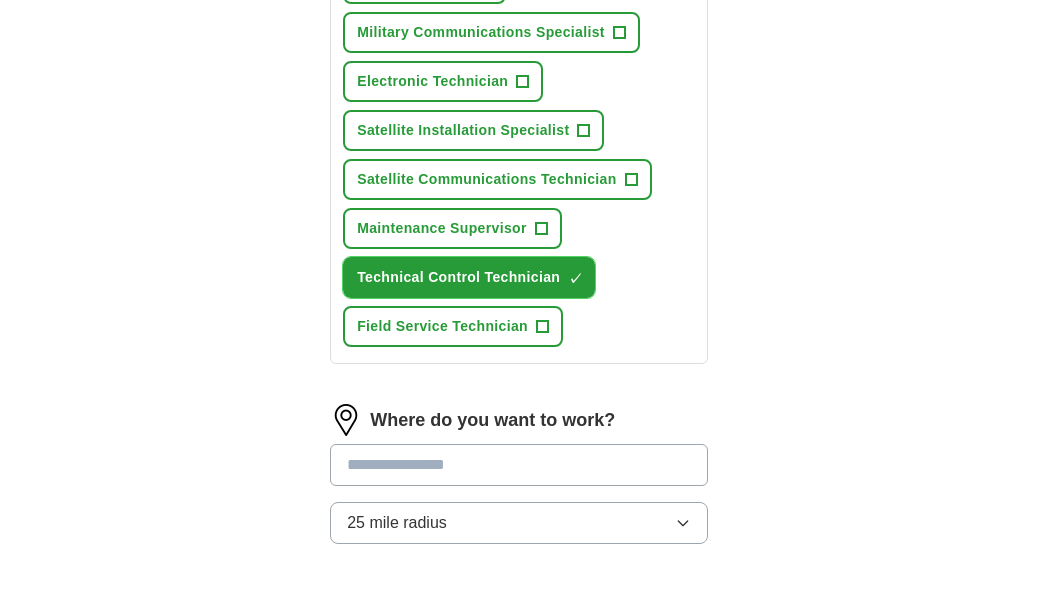 scroll, scrollTop: 944, scrollLeft: 0, axis: vertical 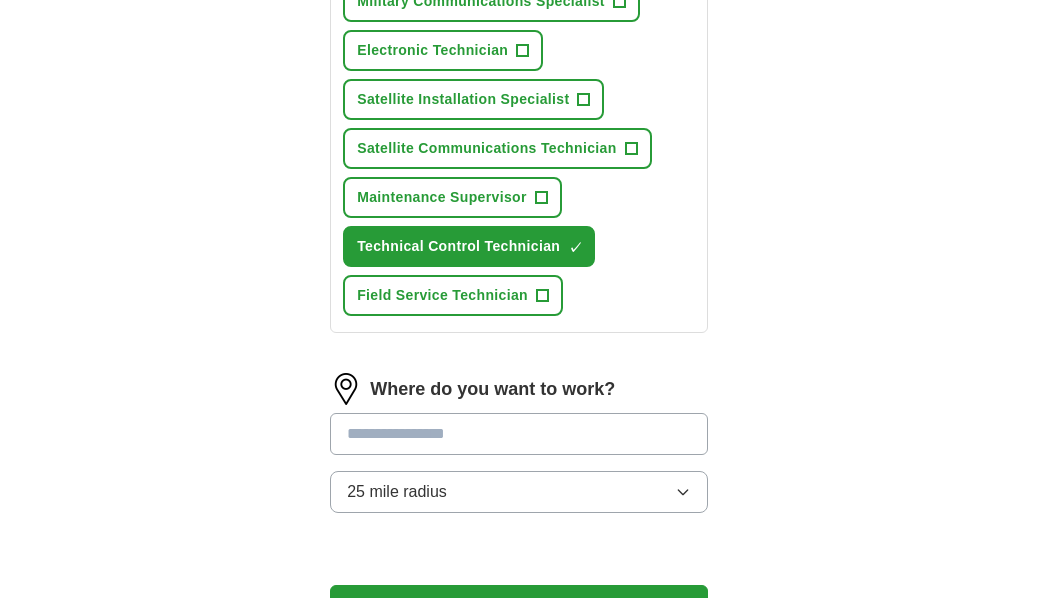 click at bounding box center (519, 434) 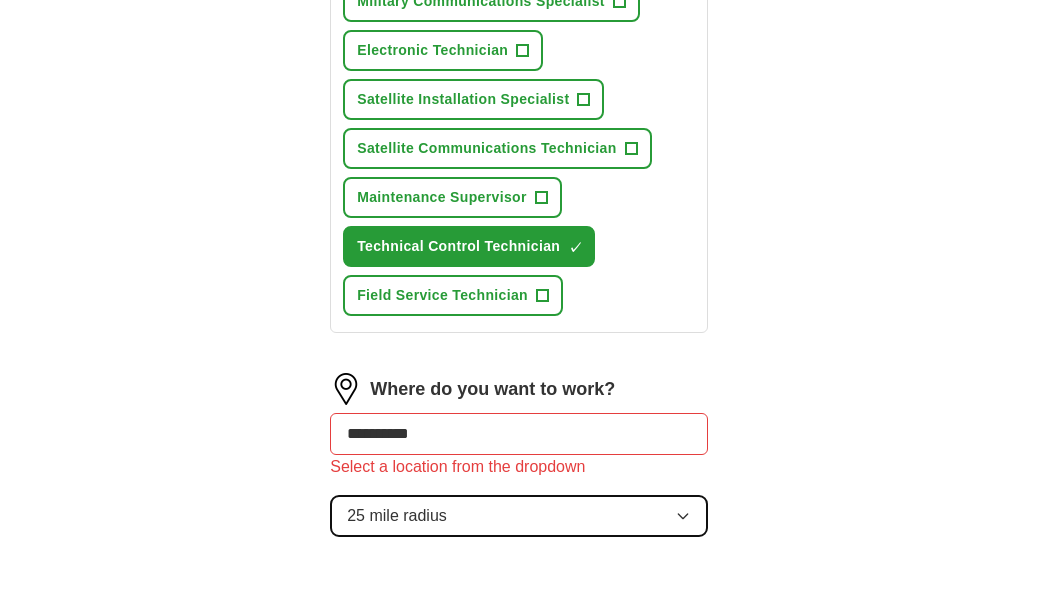 click on "**********" at bounding box center (519, 463) 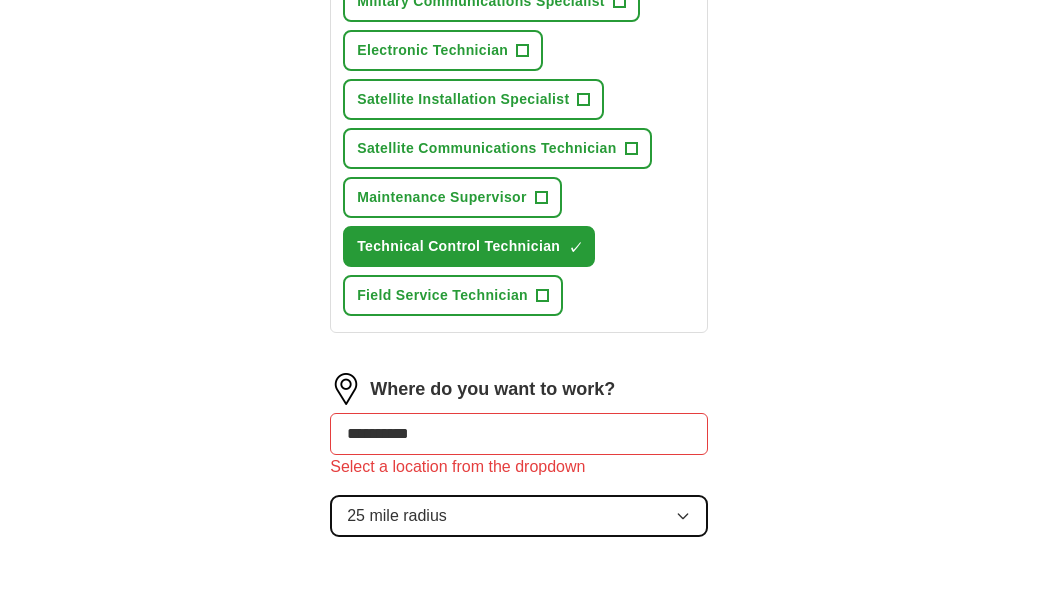 click 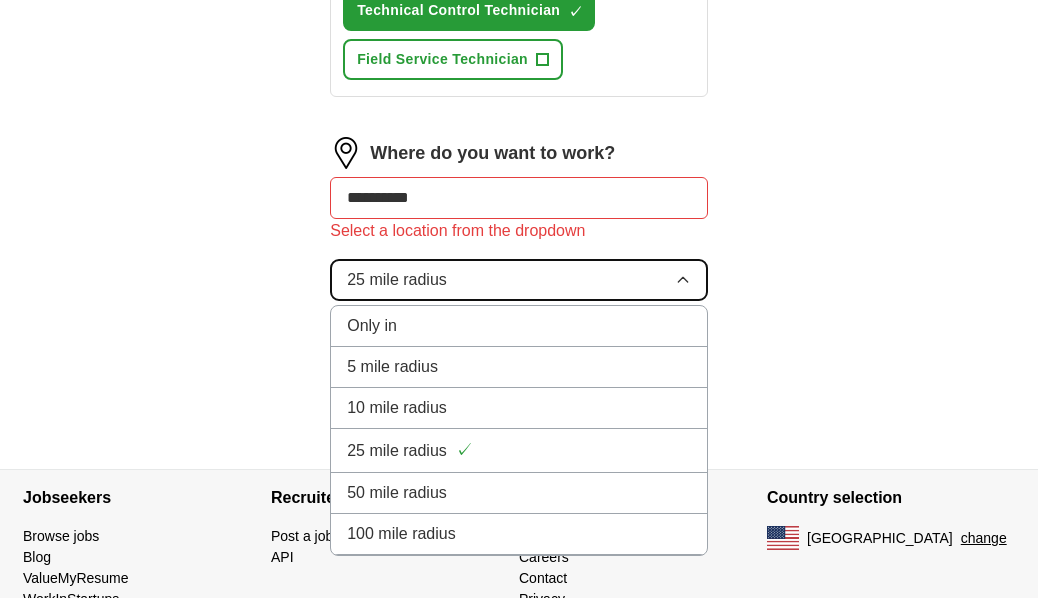 scroll, scrollTop: 1184, scrollLeft: 0, axis: vertical 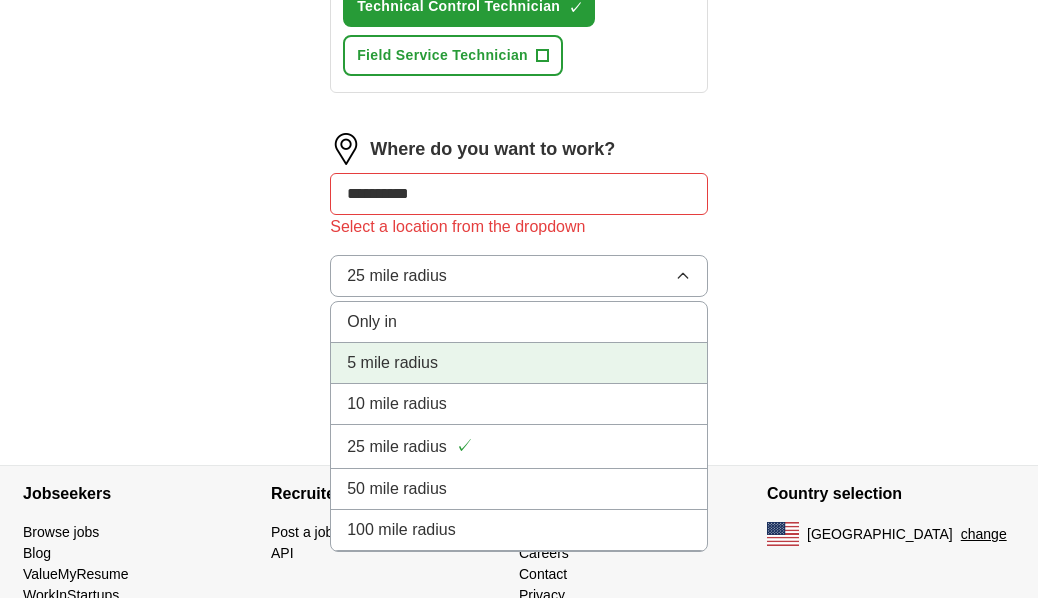 click on "5 mile radius" at bounding box center [392, 363] 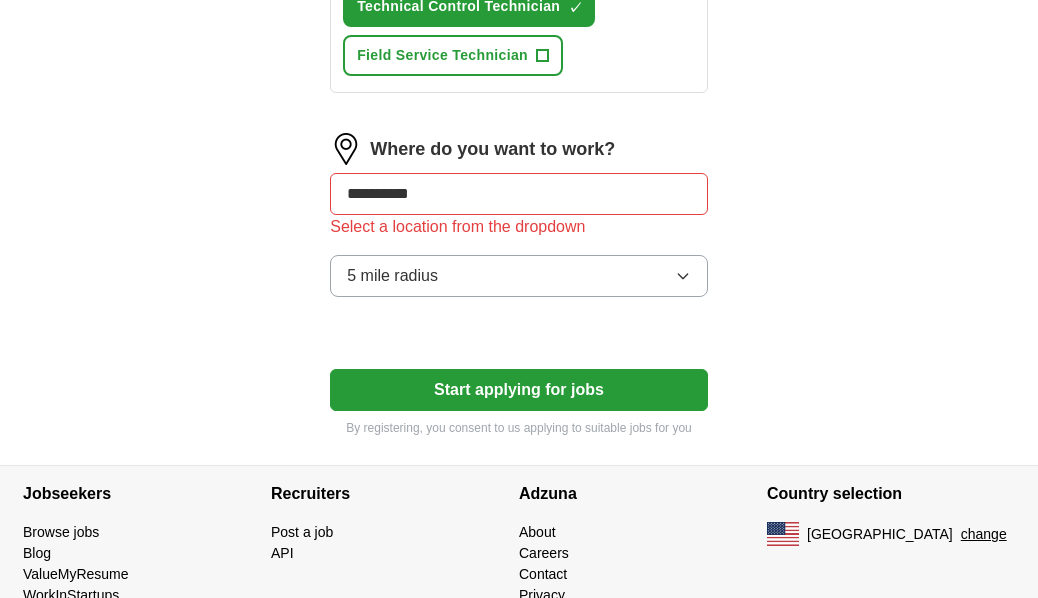 click on "**********" at bounding box center (519, 194) 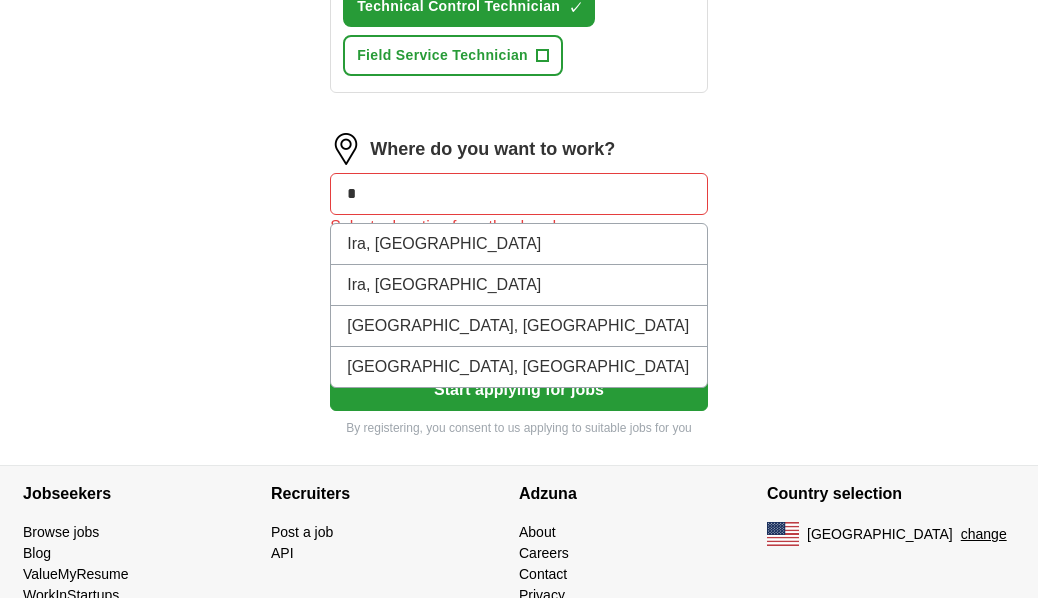 type on "*" 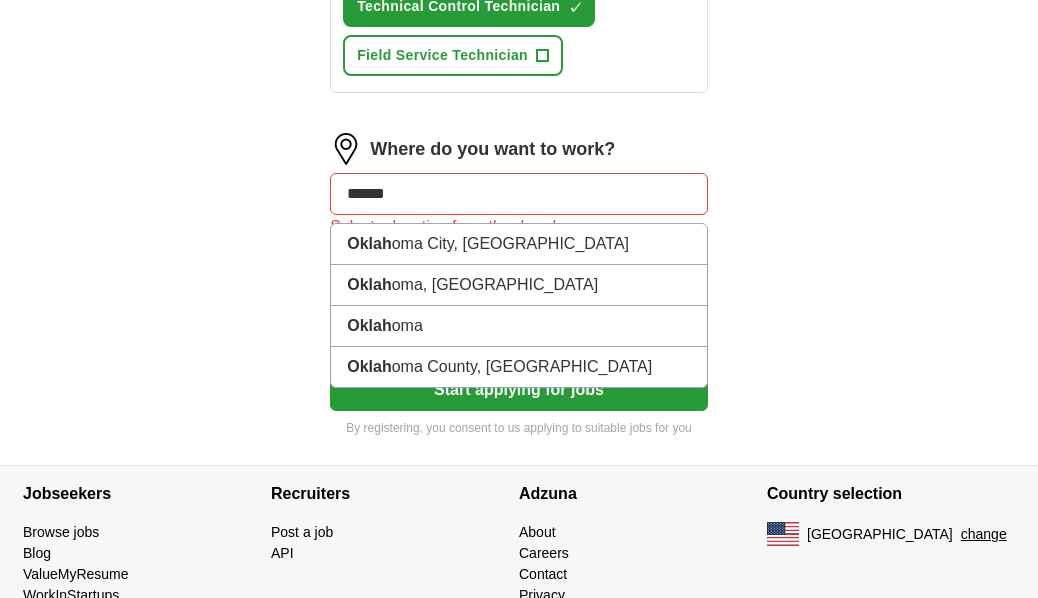type on "*******" 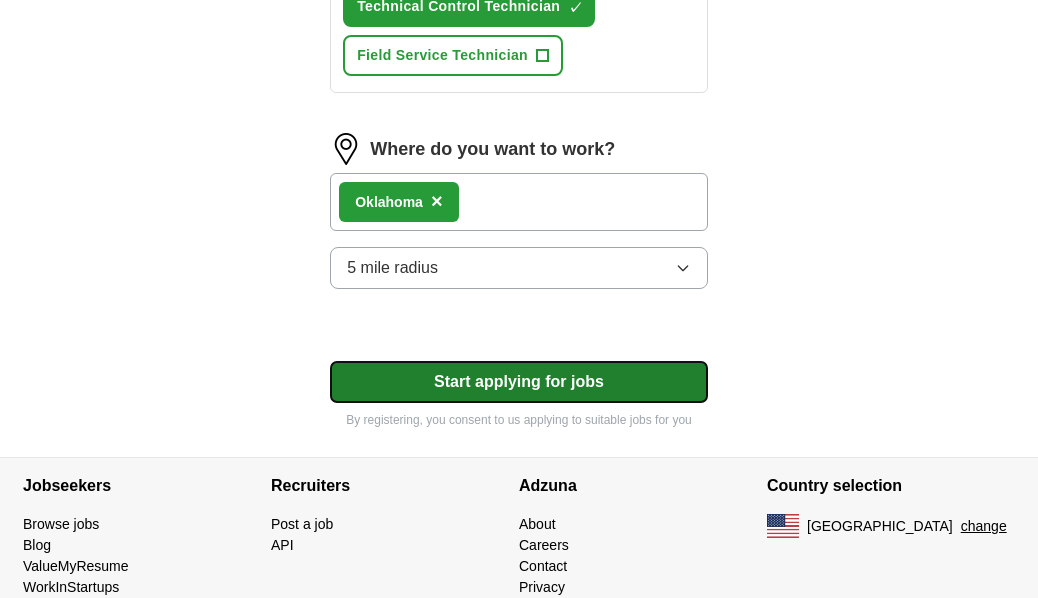 click on "Start applying for jobs" at bounding box center (519, 382) 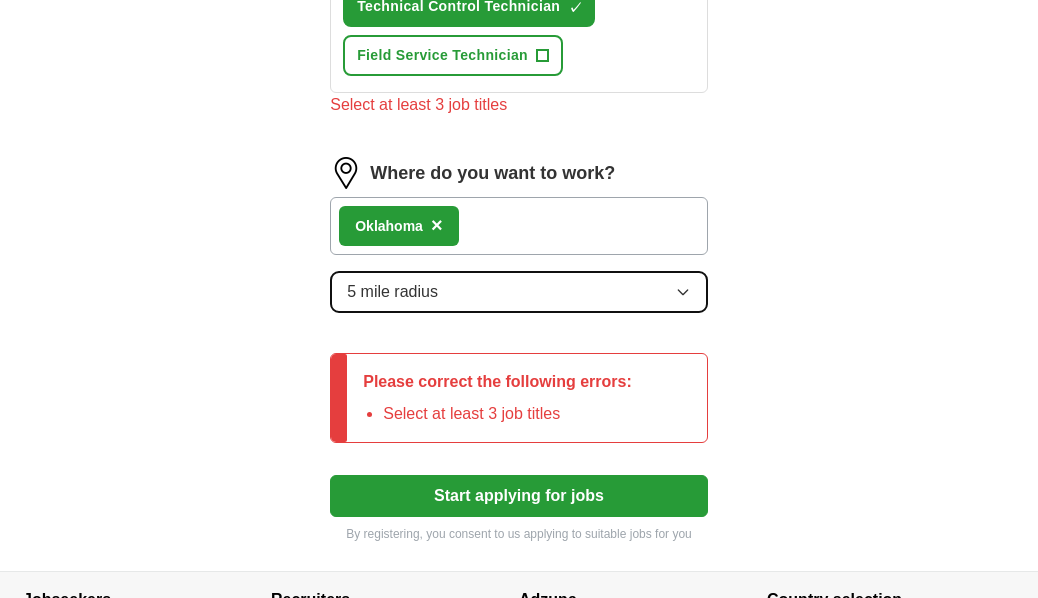 click 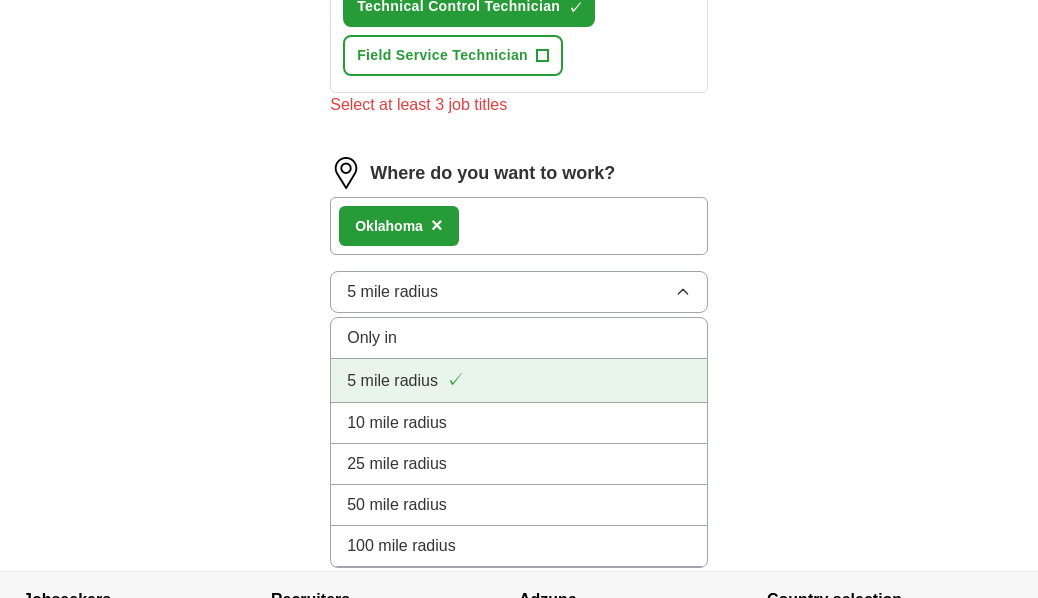 click on "5 mile radius ✓" at bounding box center (519, 380) 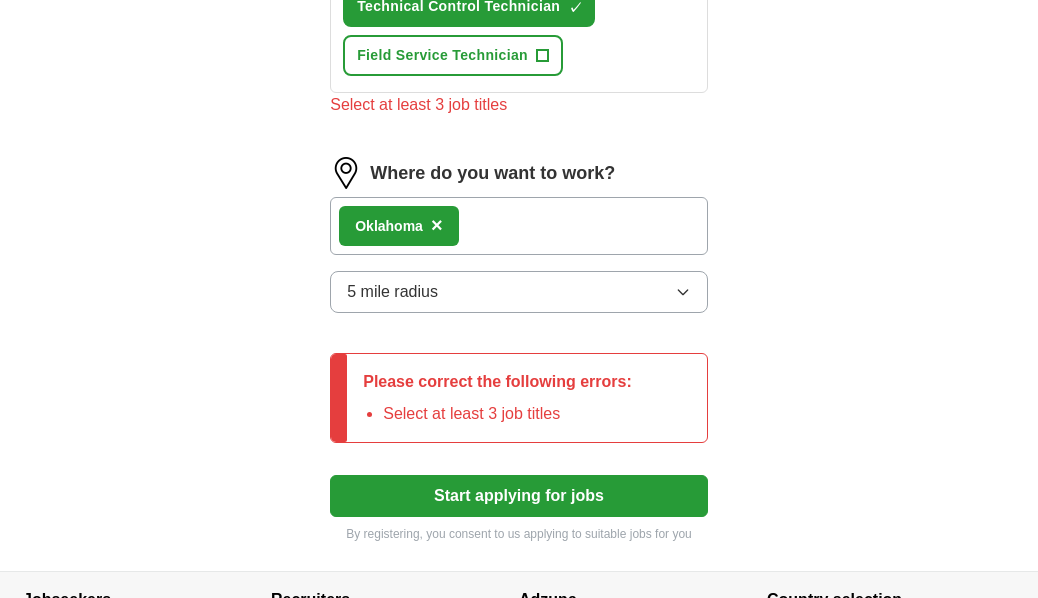 click on "Please correct the following errors:" at bounding box center (497, 382) 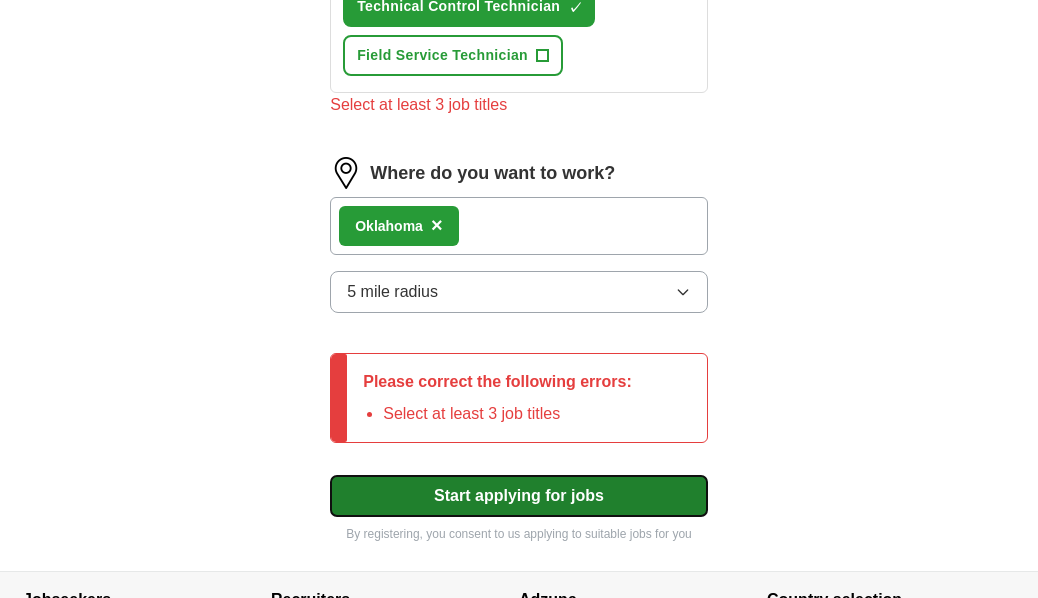 click on "Start applying for jobs" at bounding box center [519, 496] 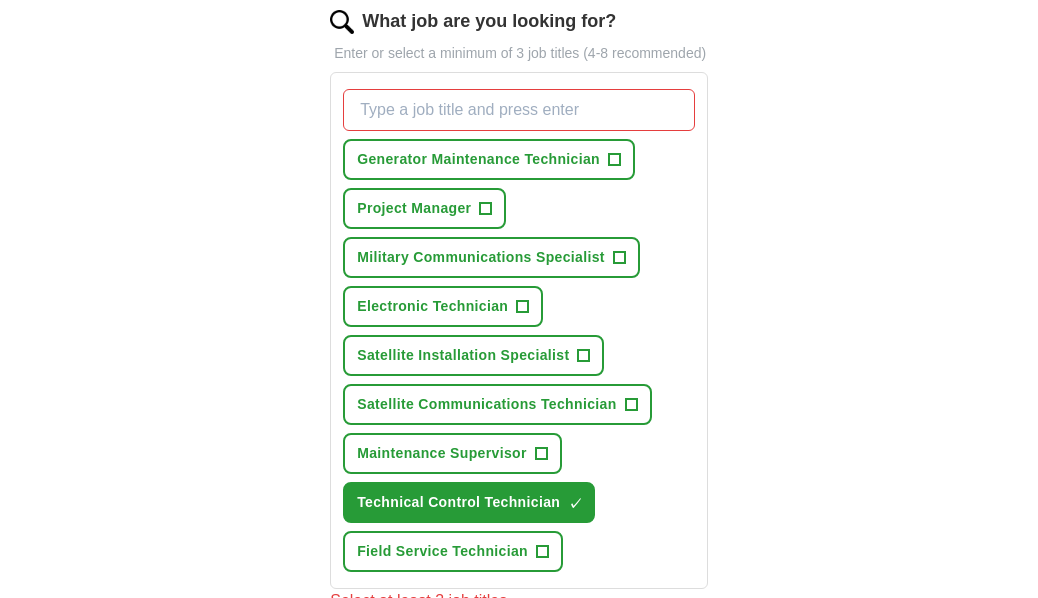 scroll, scrollTop: 704, scrollLeft: 0, axis: vertical 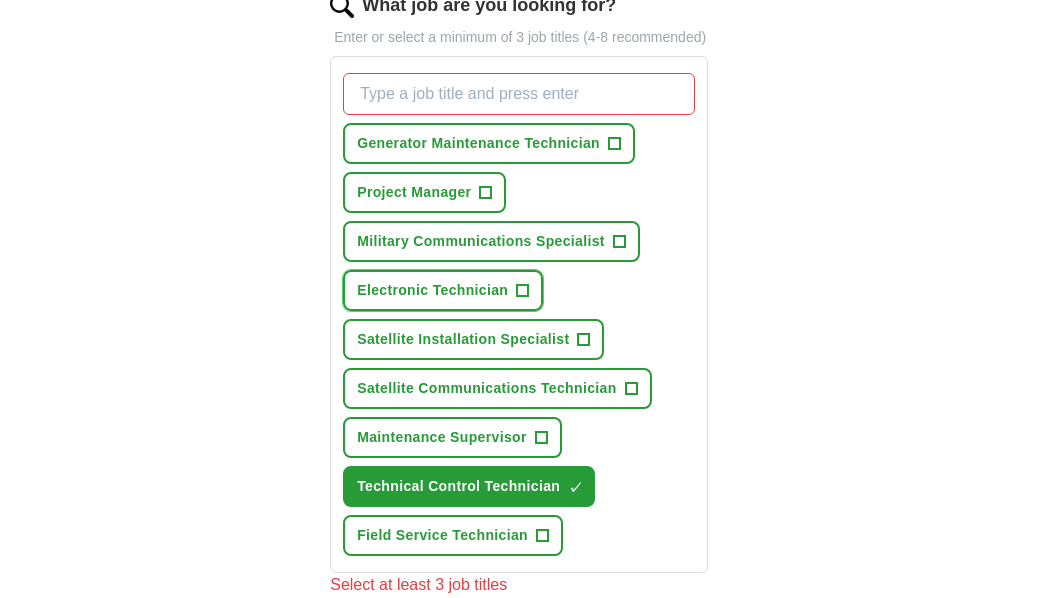 click on "+" at bounding box center [523, 291] 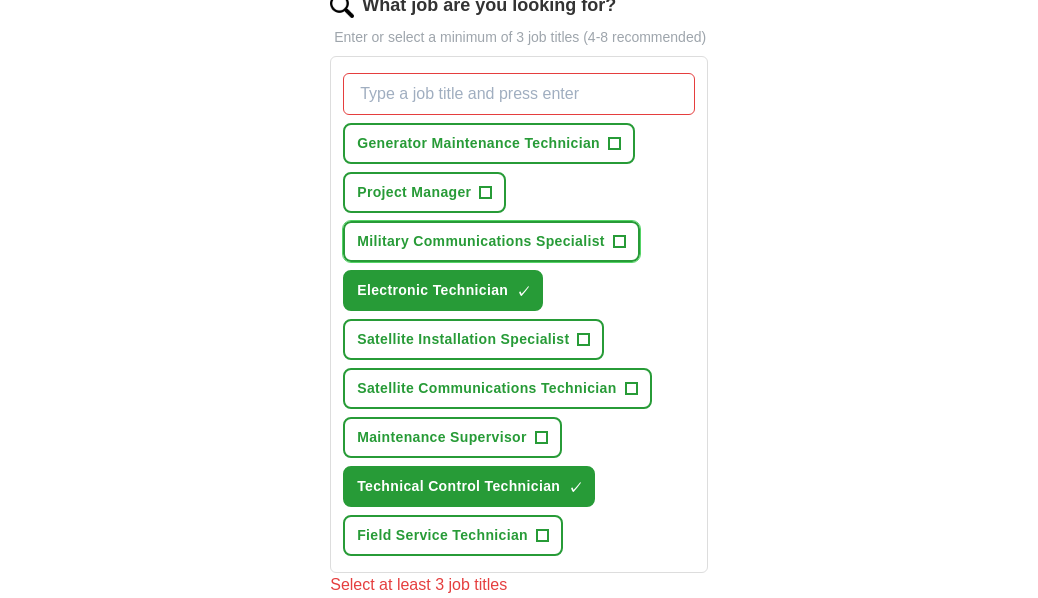 click on "+" at bounding box center (619, 242) 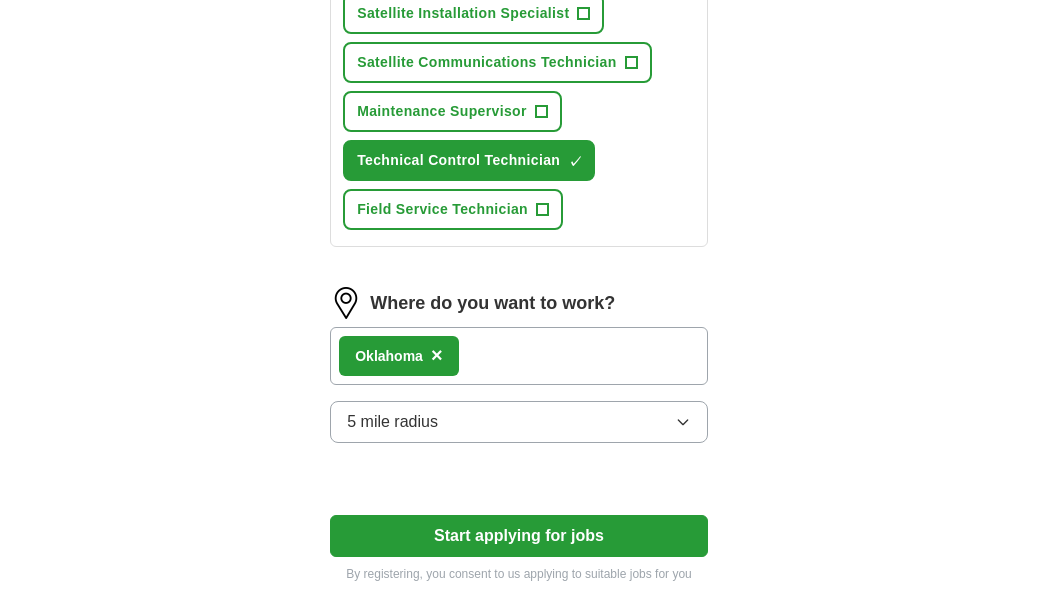 scroll, scrollTop: 1248, scrollLeft: 0, axis: vertical 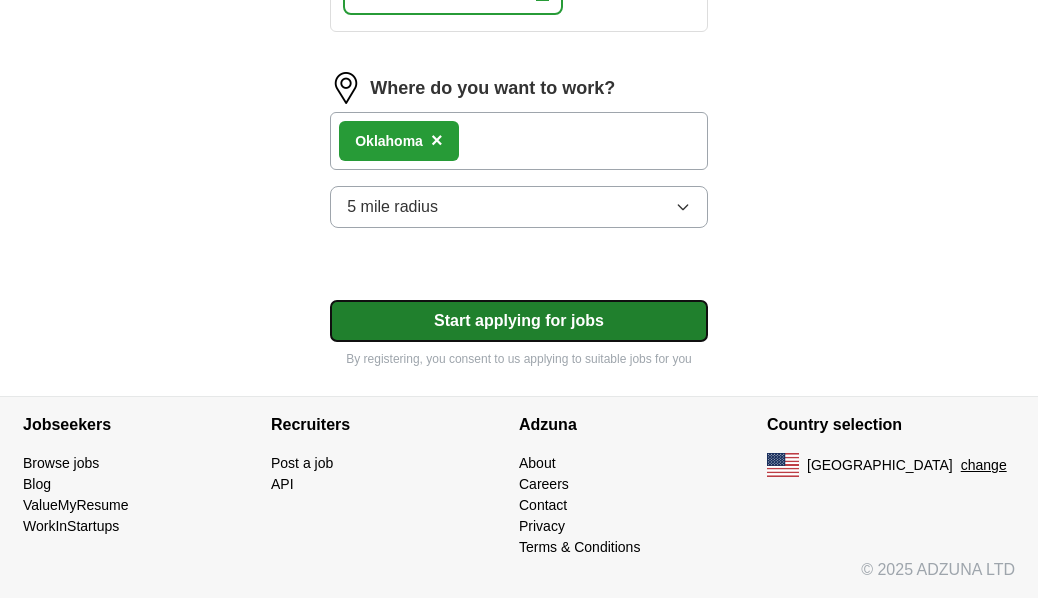 click on "Start applying for jobs" at bounding box center [519, 321] 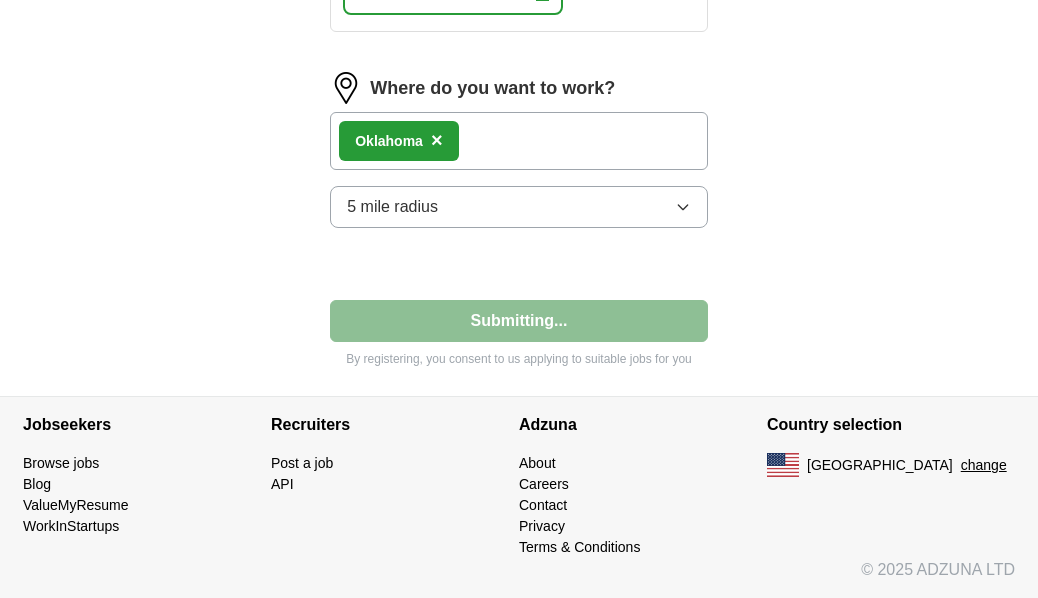 select on "**" 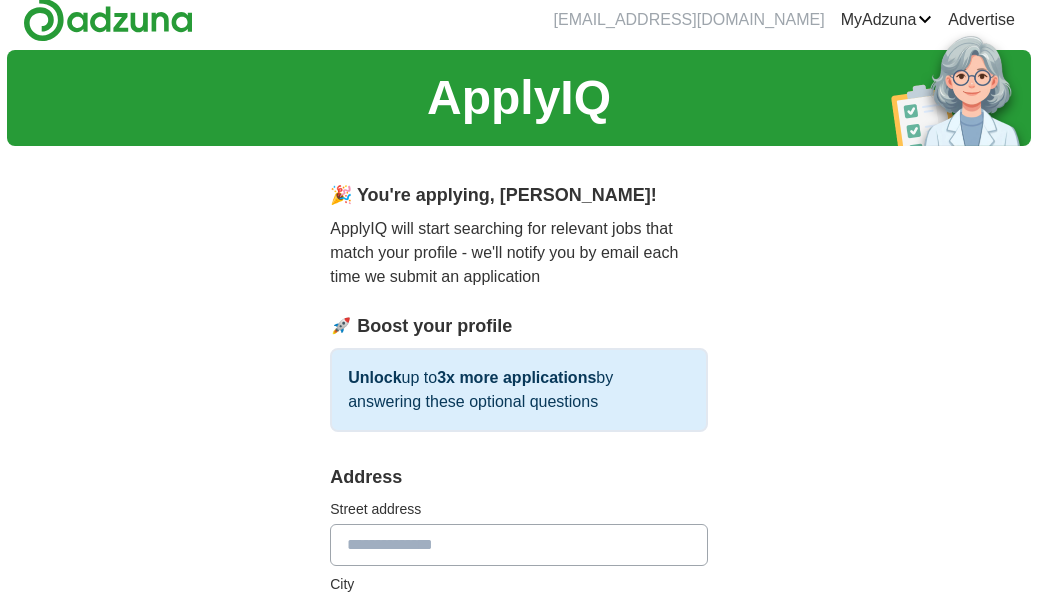 scroll, scrollTop: 240, scrollLeft: 0, axis: vertical 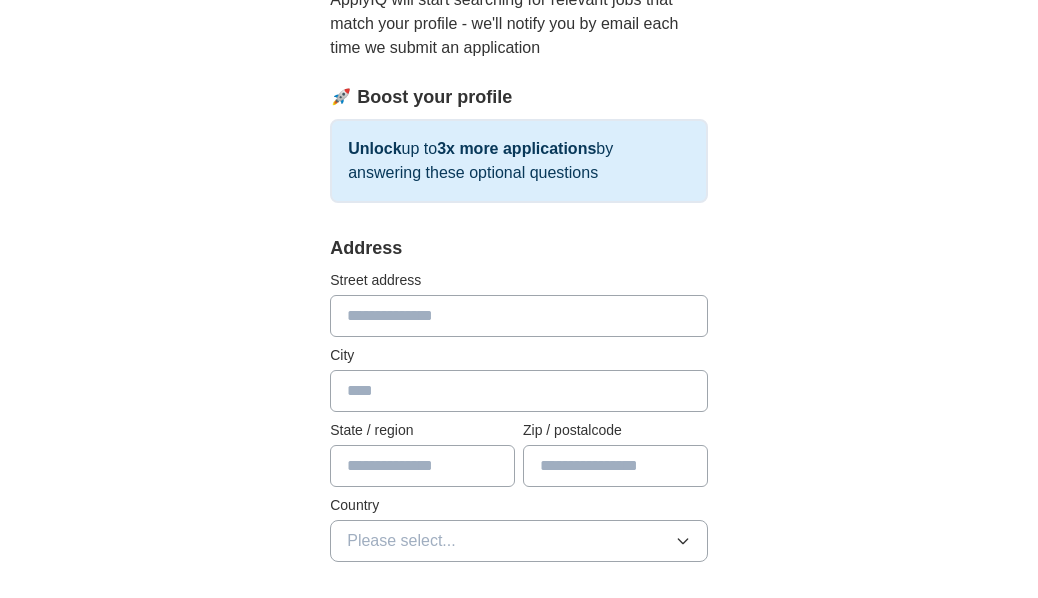 click at bounding box center [519, 316] 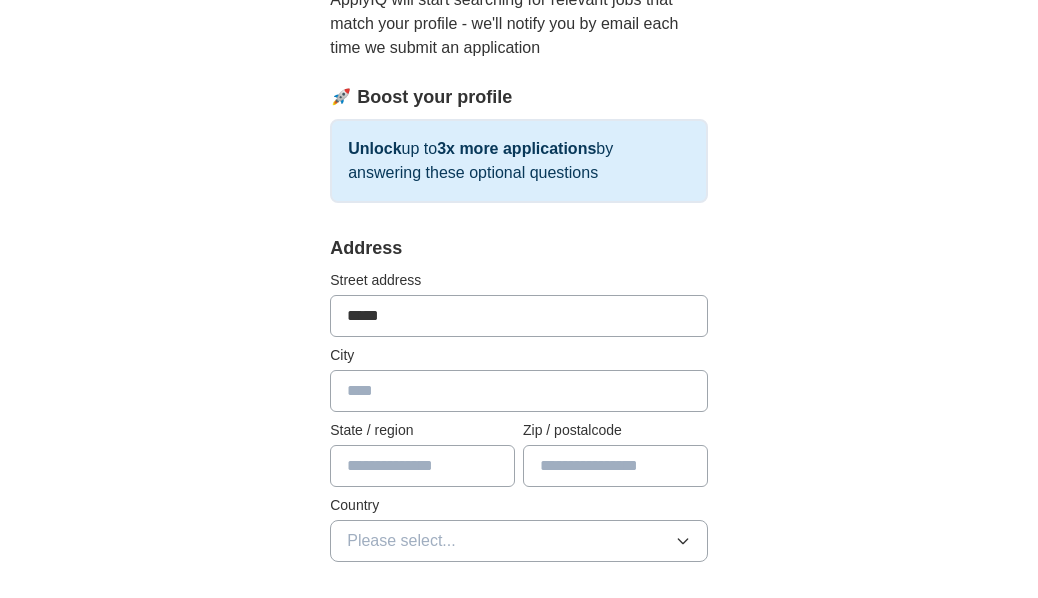 type on "**********" 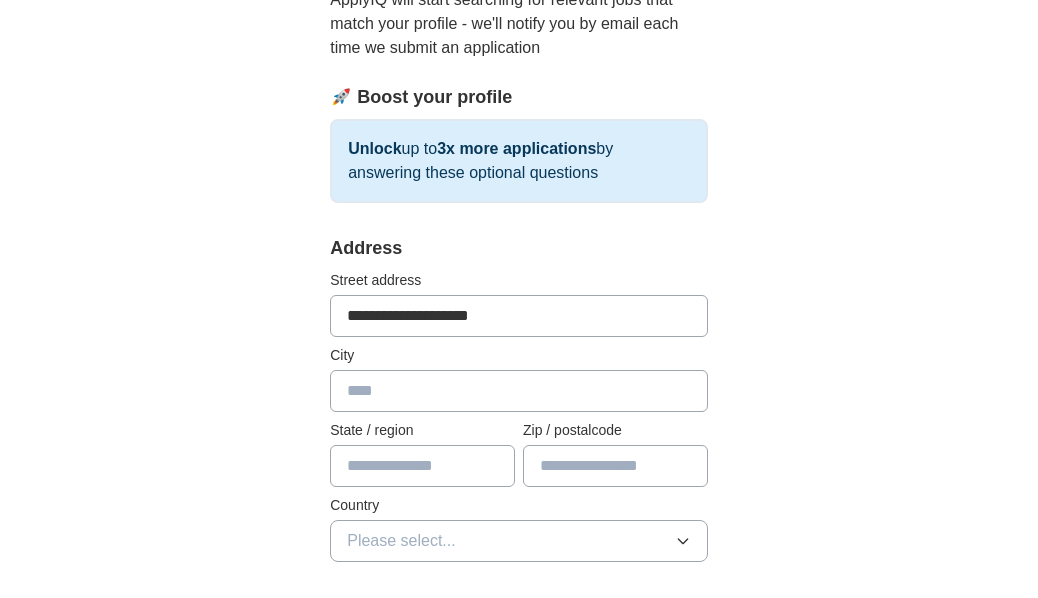 type on "*****" 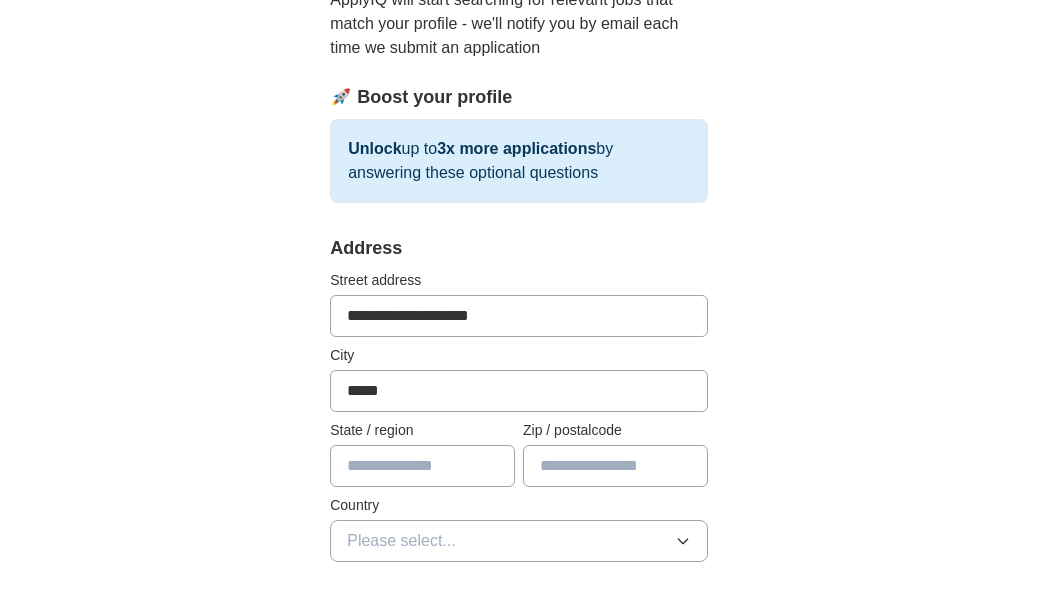 type on "**" 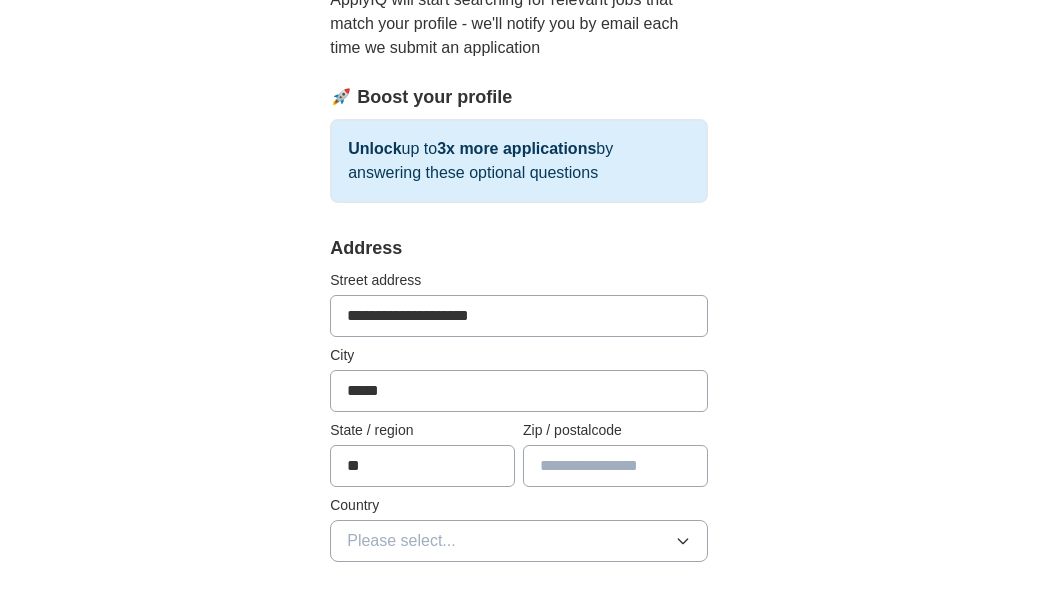 type on "*****" 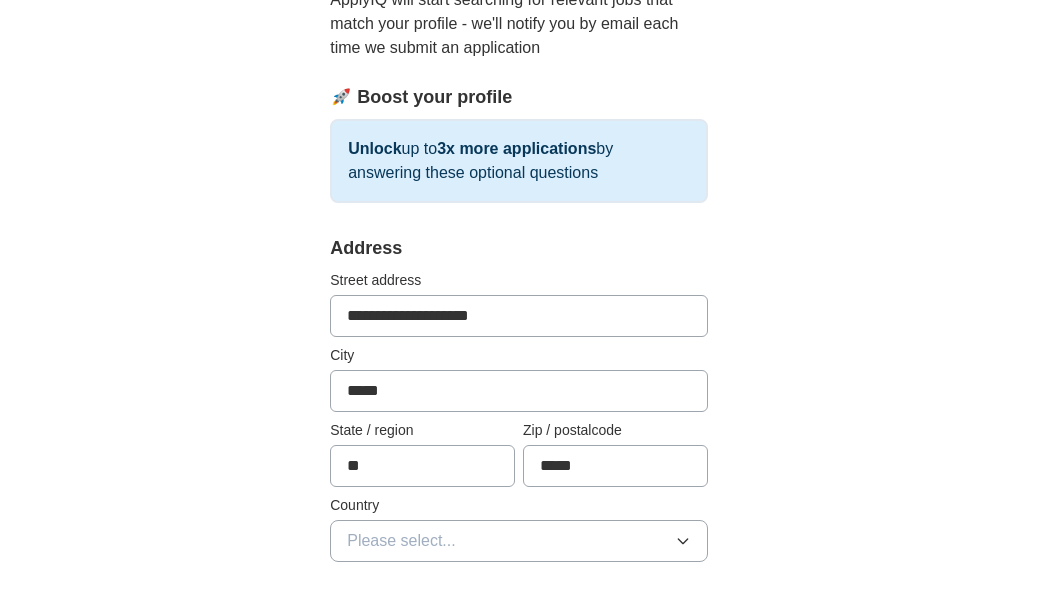 type on "**********" 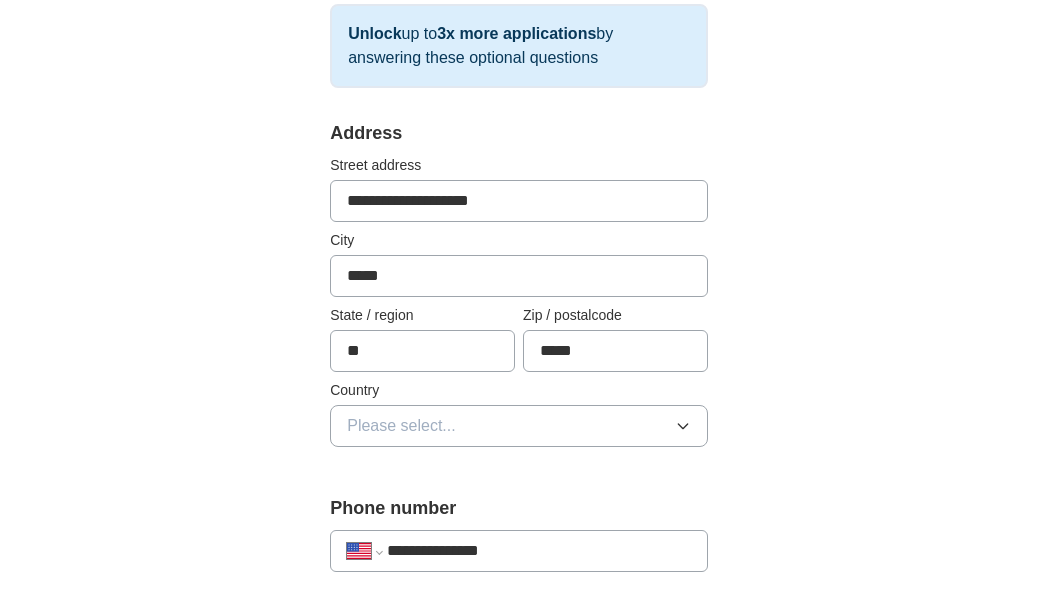 scroll, scrollTop: 368, scrollLeft: 0, axis: vertical 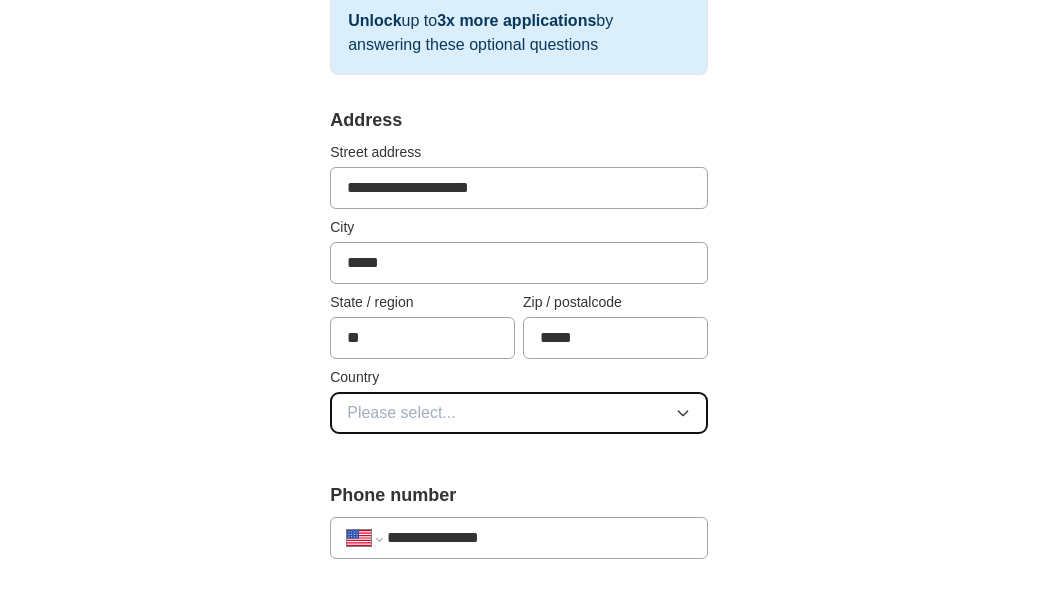 click 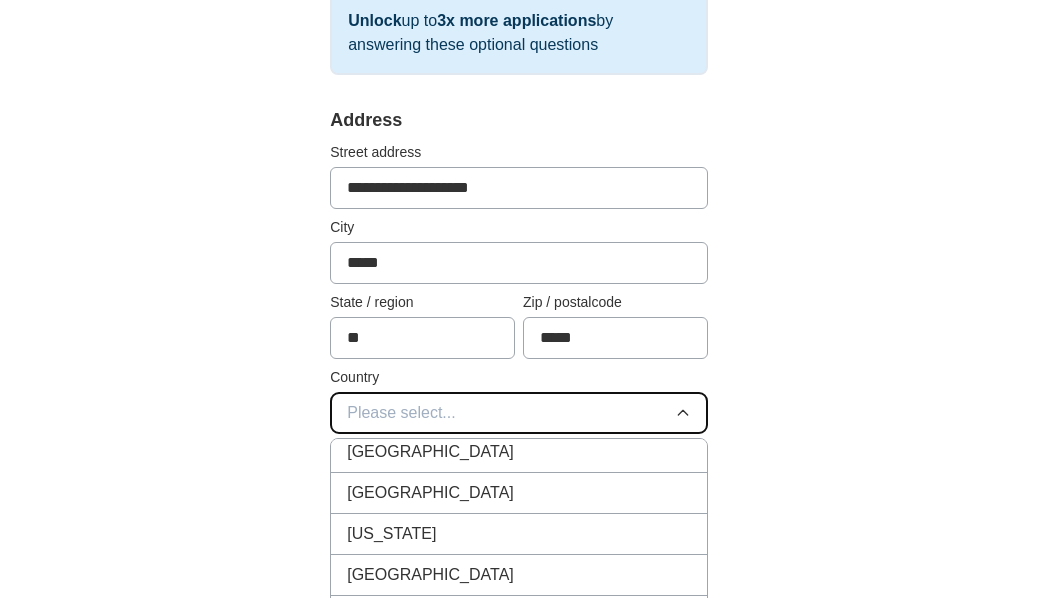scroll, scrollTop: 171, scrollLeft: 0, axis: vertical 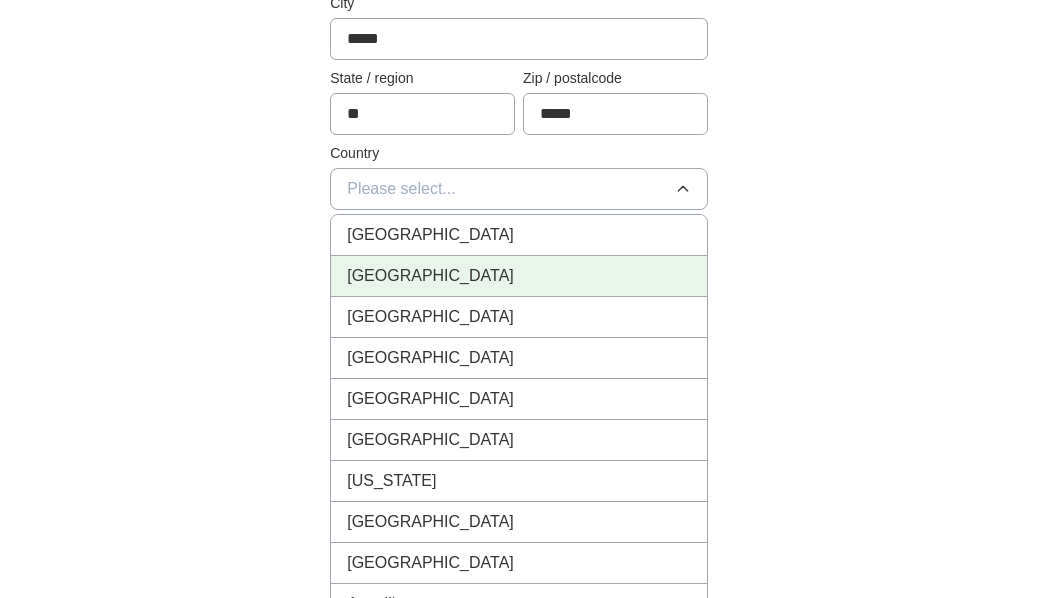 click on "[GEOGRAPHIC_DATA]" at bounding box center [519, 276] 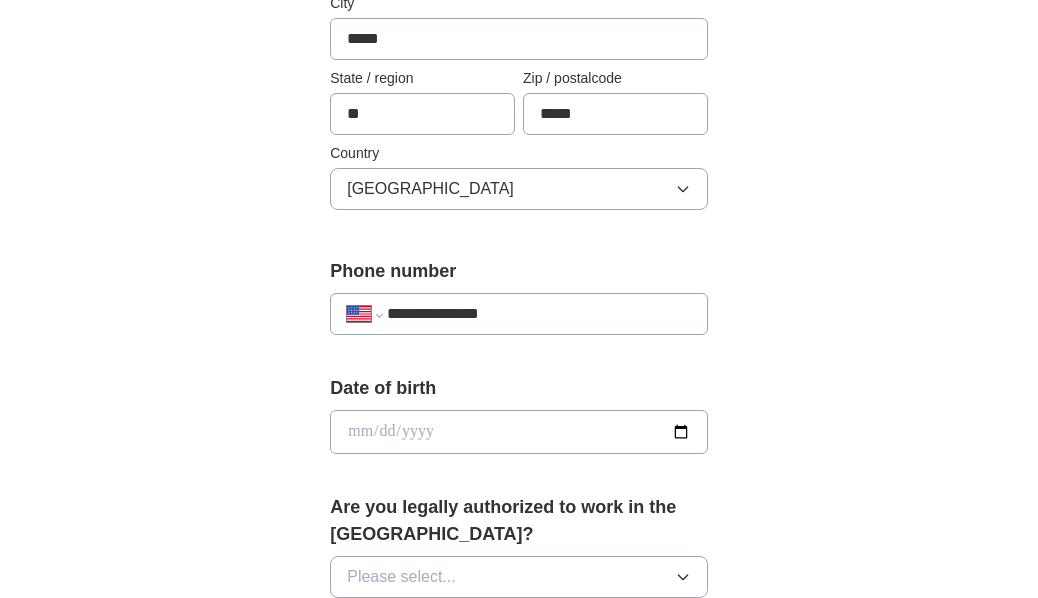 click at bounding box center [519, 432] 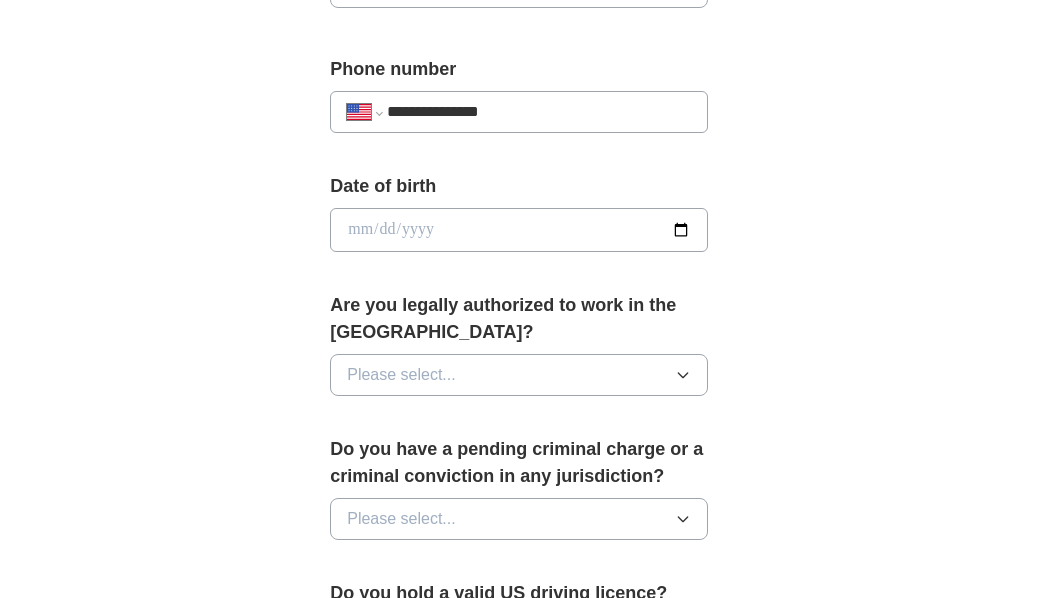 scroll, scrollTop: 800, scrollLeft: 0, axis: vertical 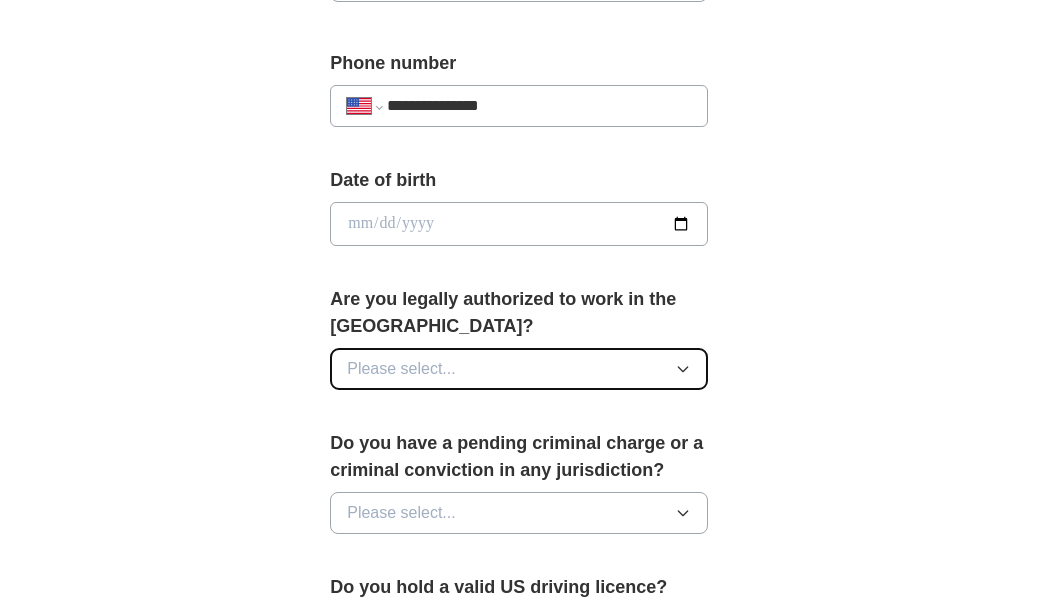 click 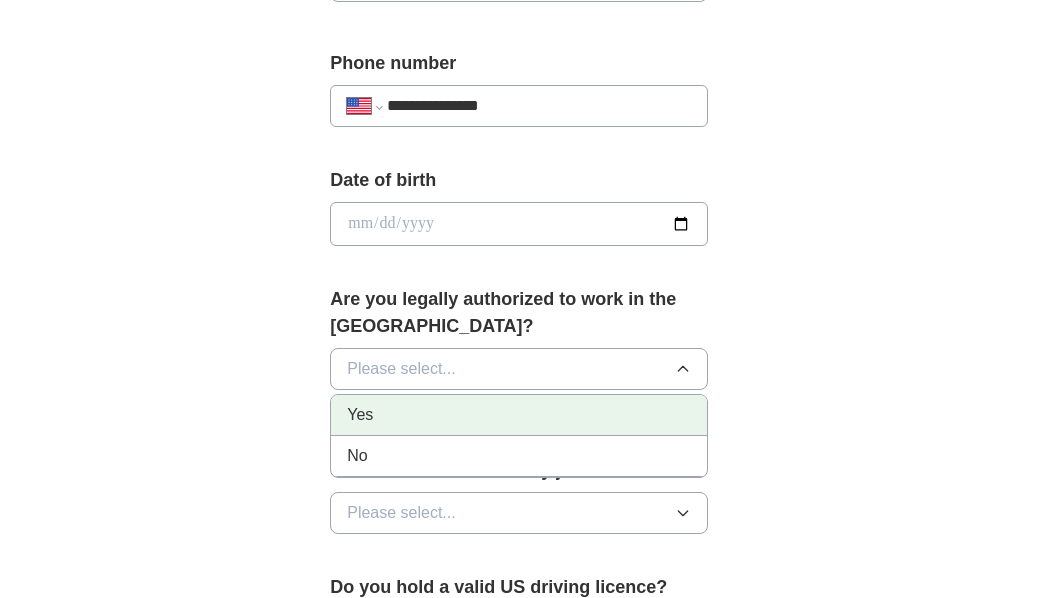 click on "Yes" at bounding box center (519, 415) 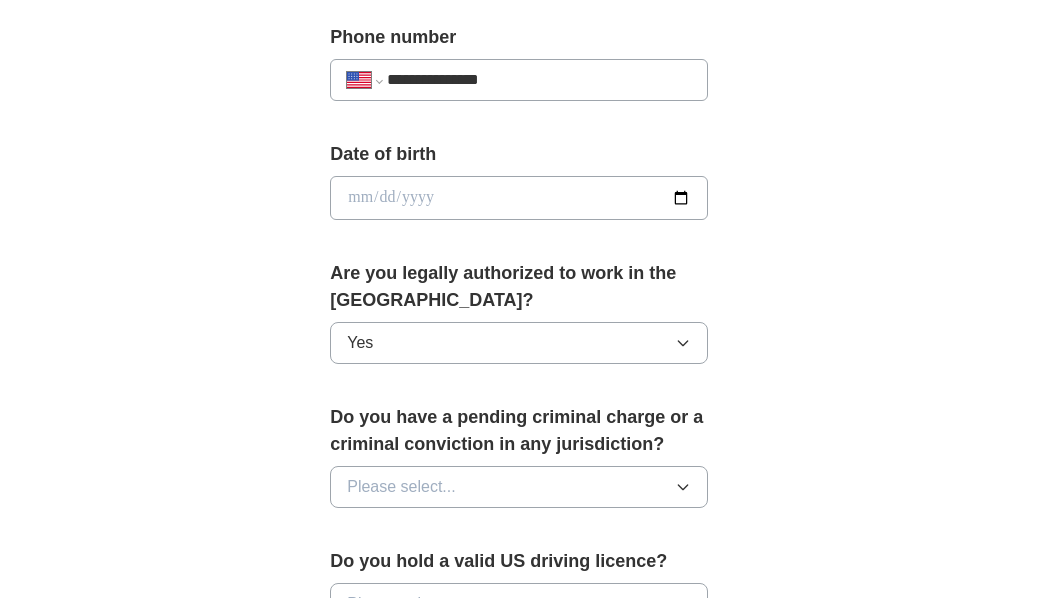 scroll, scrollTop: 944, scrollLeft: 0, axis: vertical 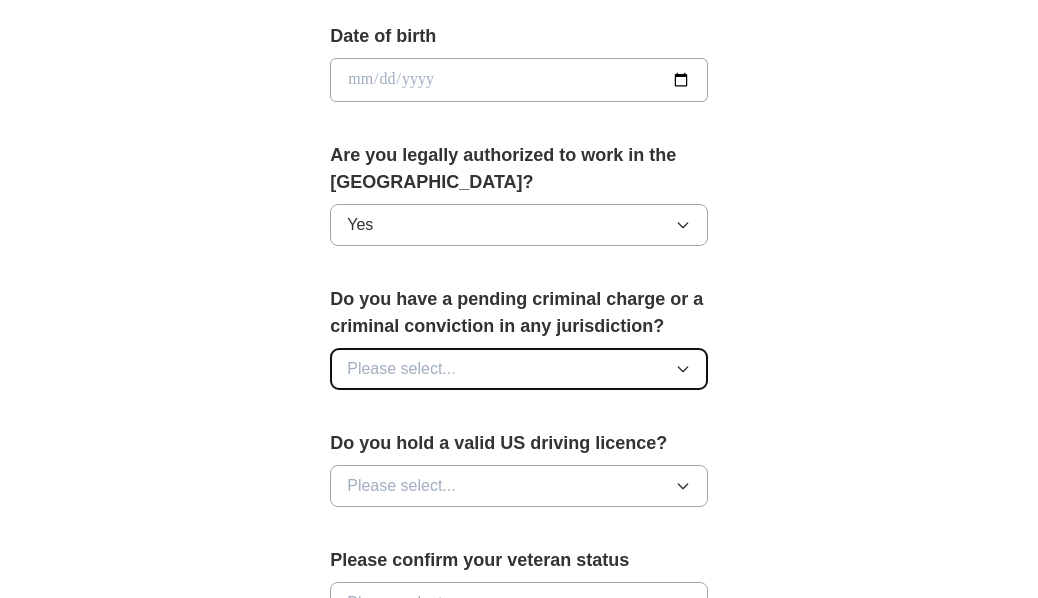 click 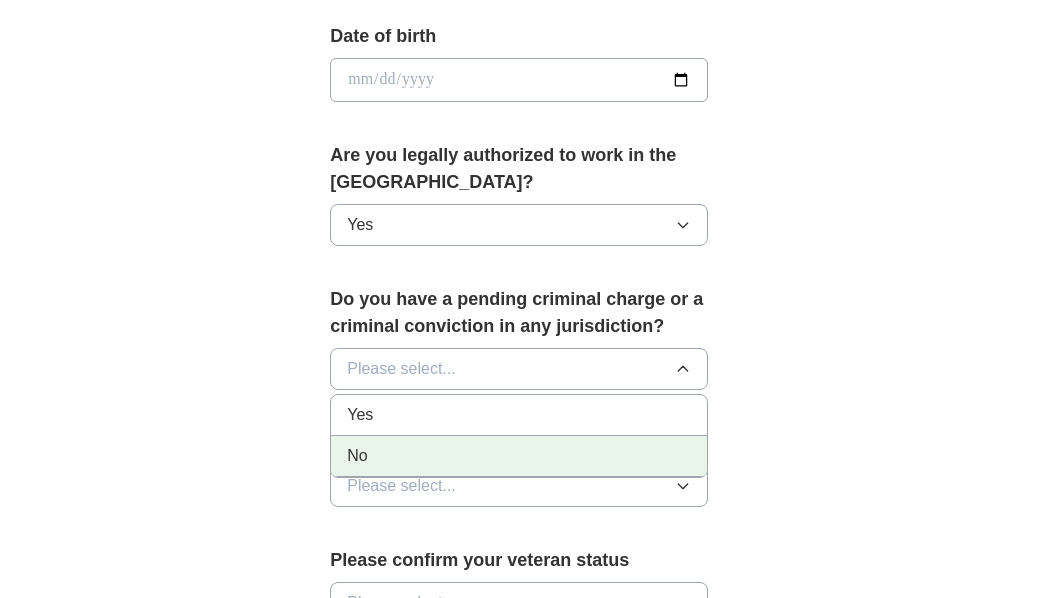 click on "No" at bounding box center (519, 456) 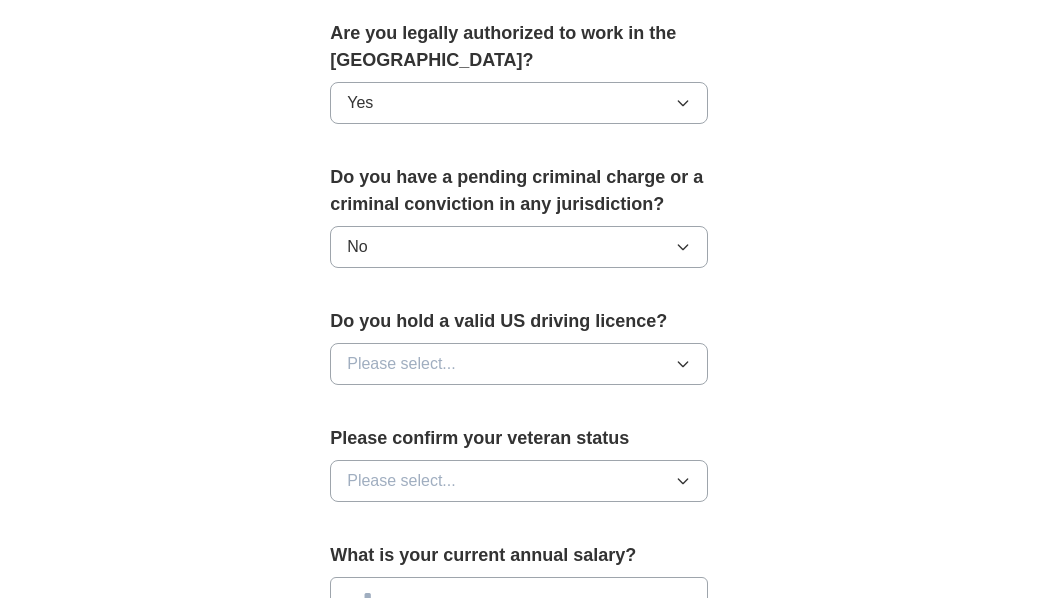 scroll, scrollTop: 1072, scrollLeft: 0, axis: vertical 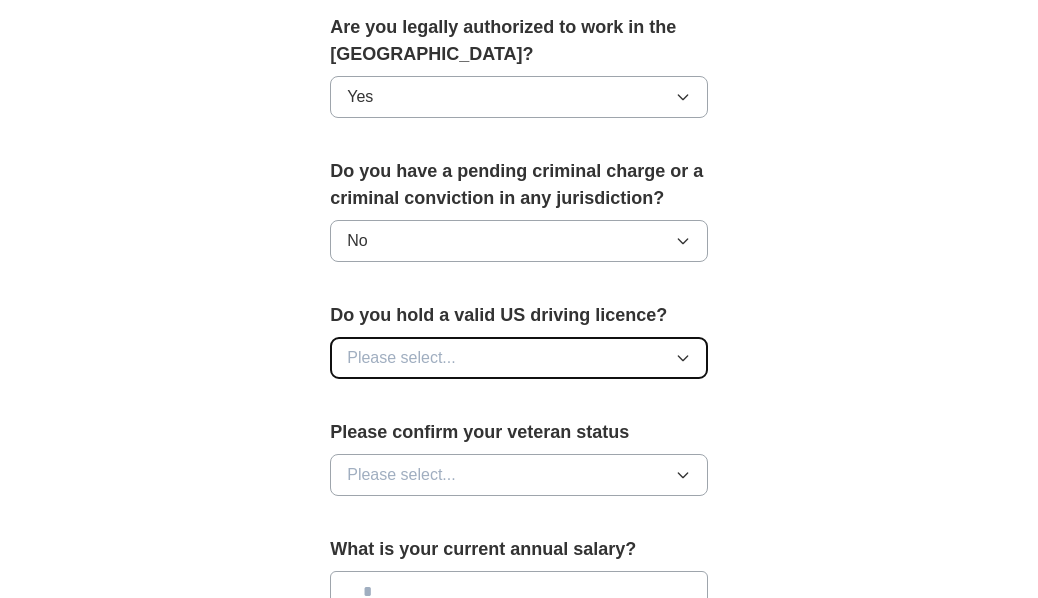 click 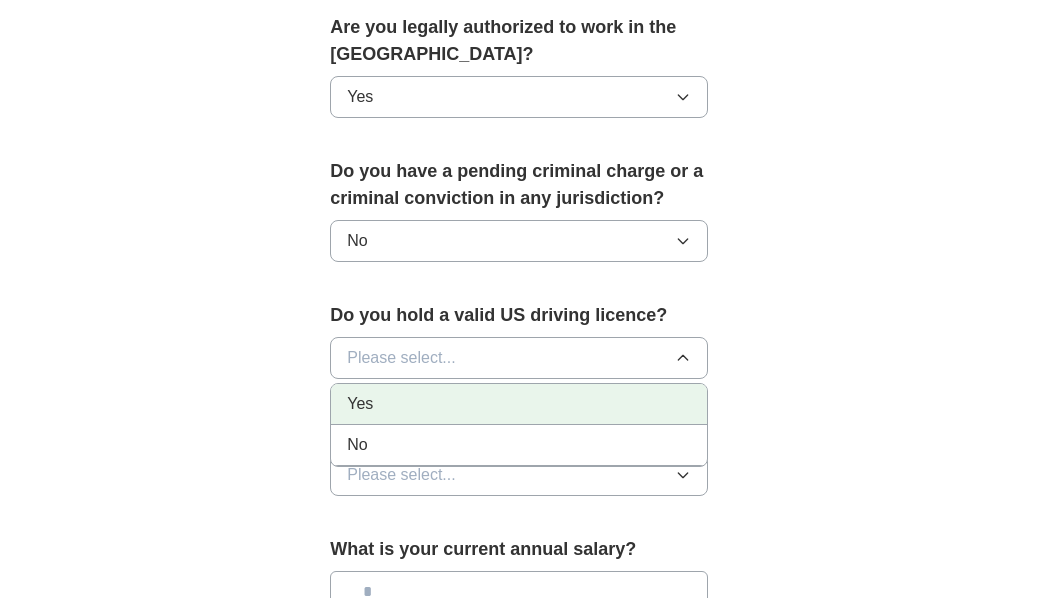 click on "Yes" at bounding box center (519, 404) 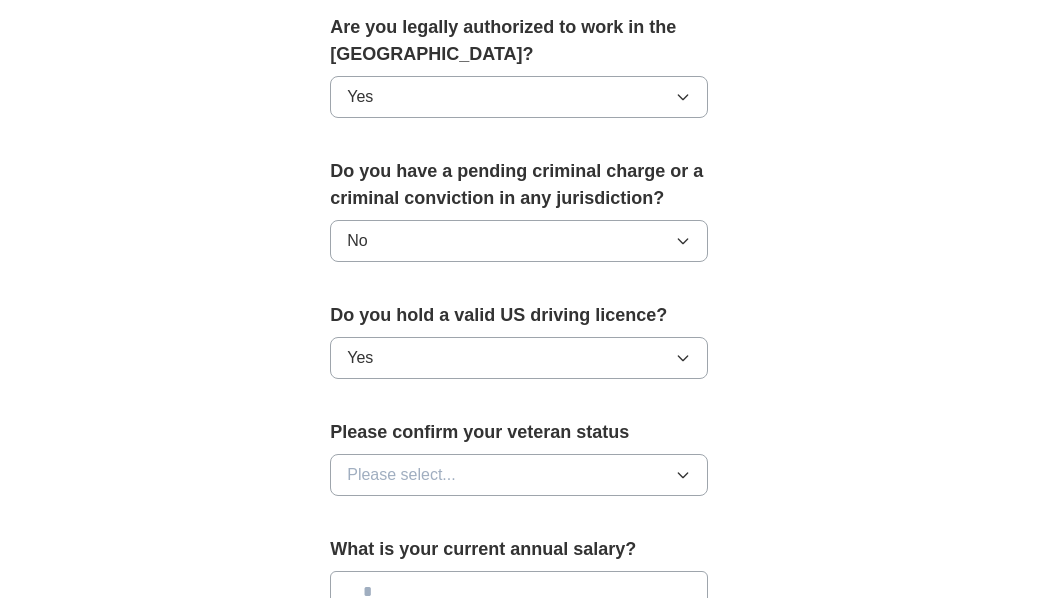 scroll, scrollTop: 1216, scrollLeft: 0, axis: vertical 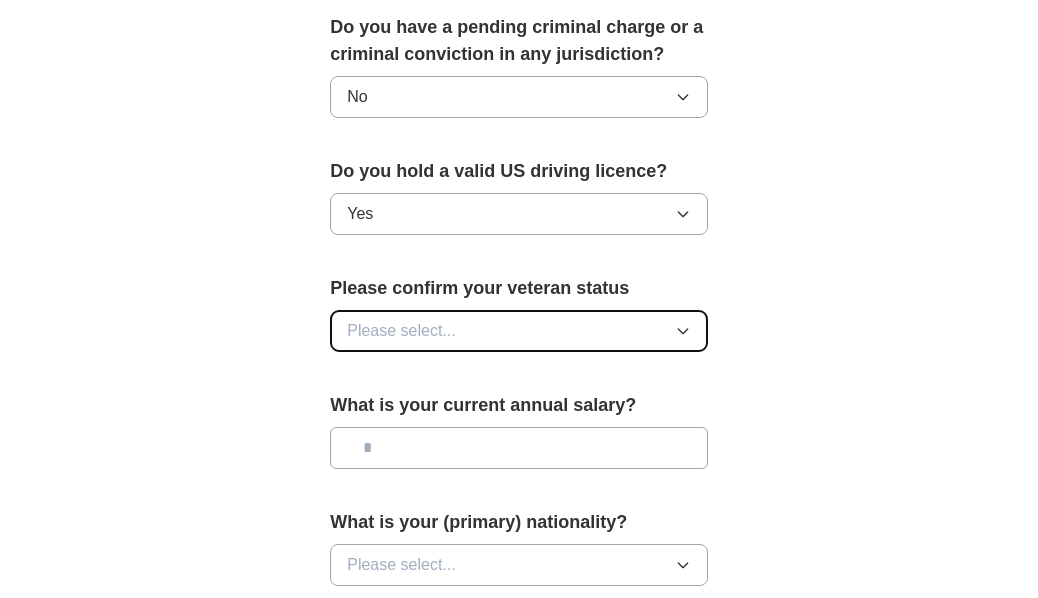 click 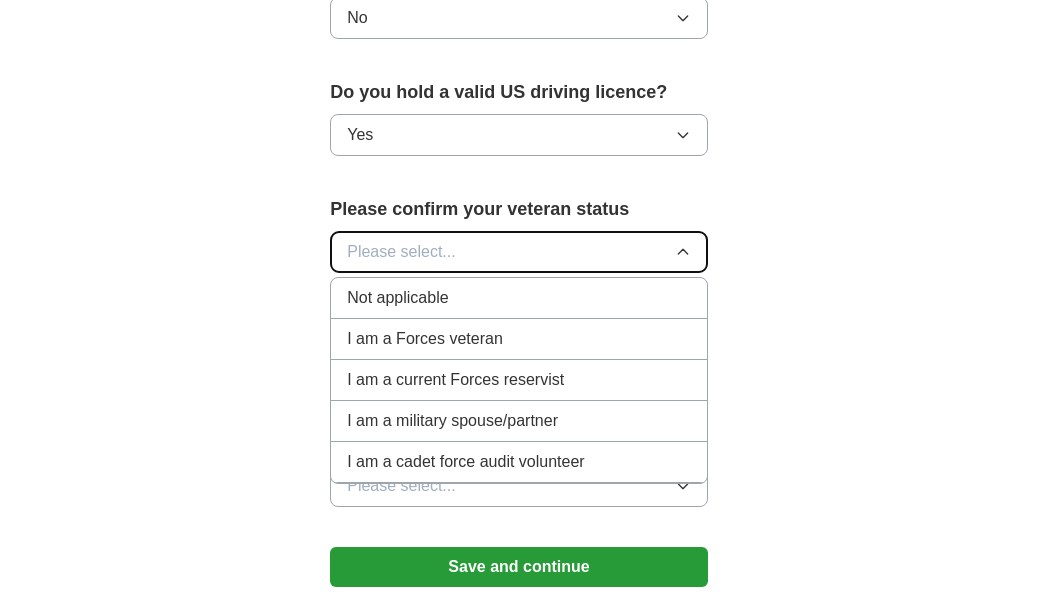 scroll, scrollTop: 1328, scrollLeft: 0, axis: vertical 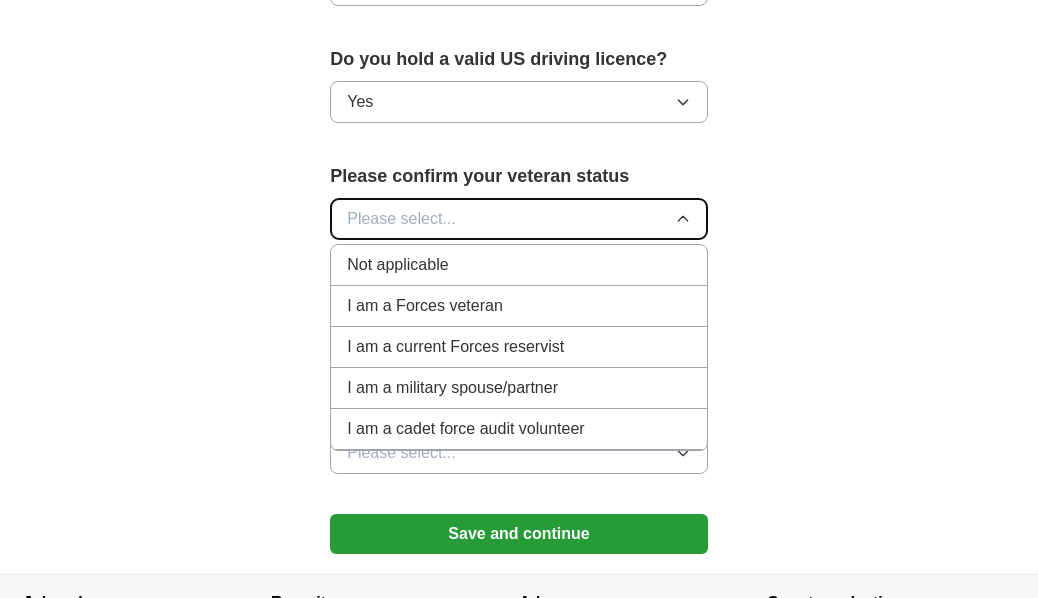 click 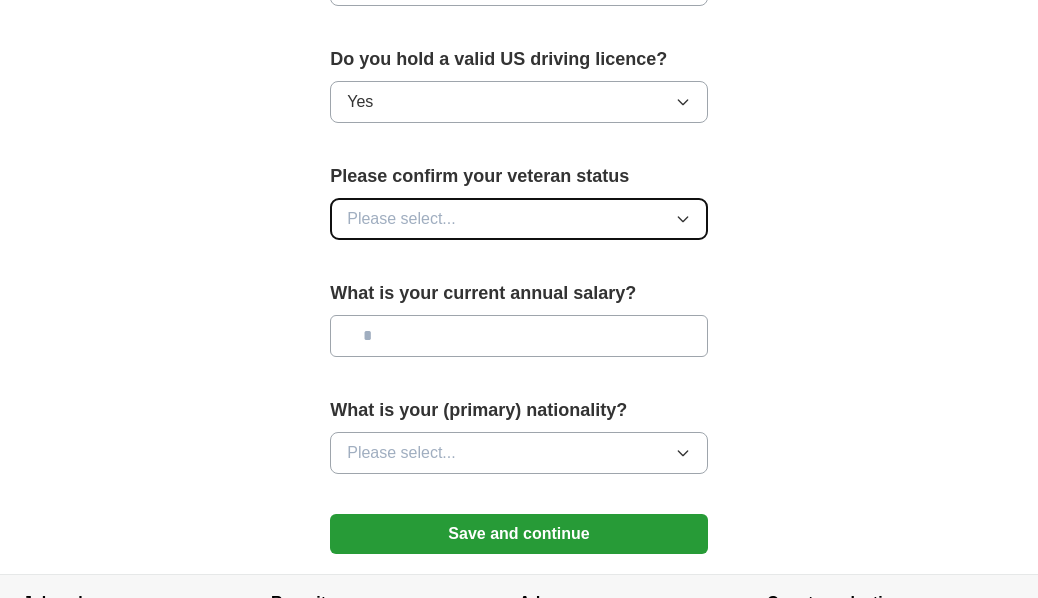 click 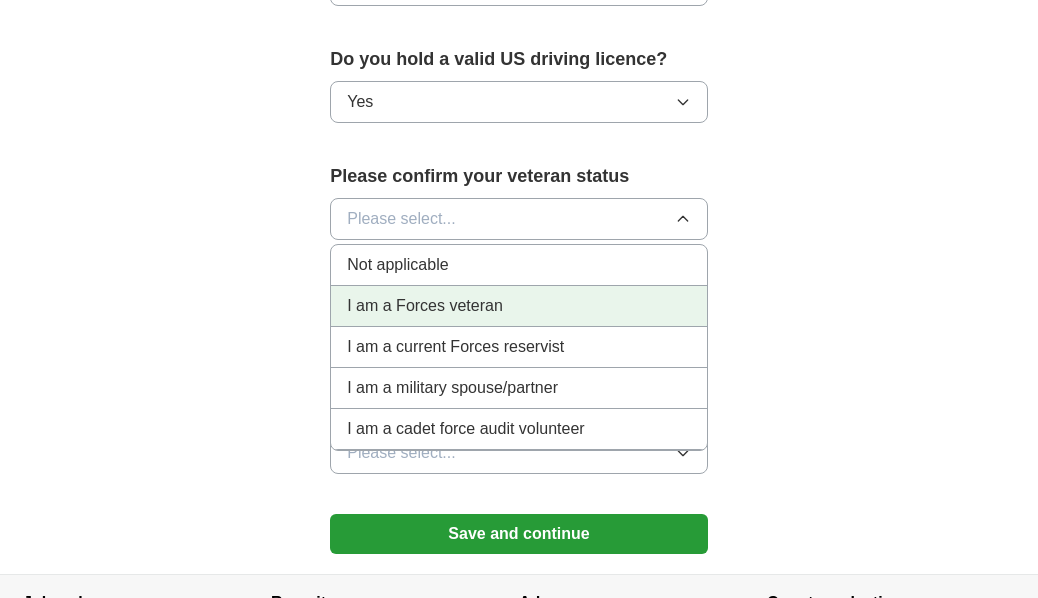 click on "I am a  Forces veteran" at bounding box center (519, 306) 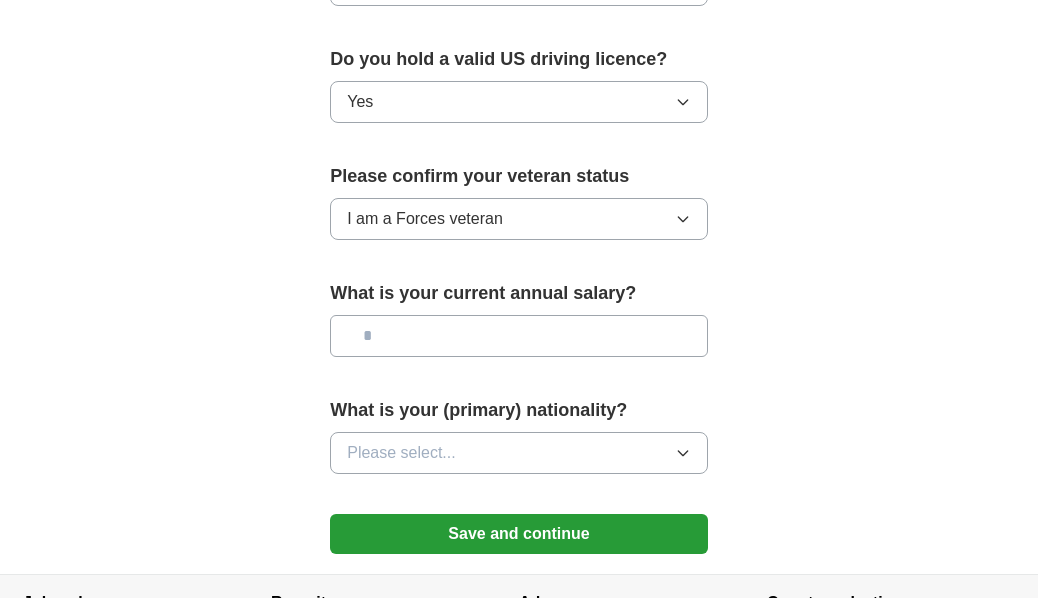 click at bounding box center (519, 336) 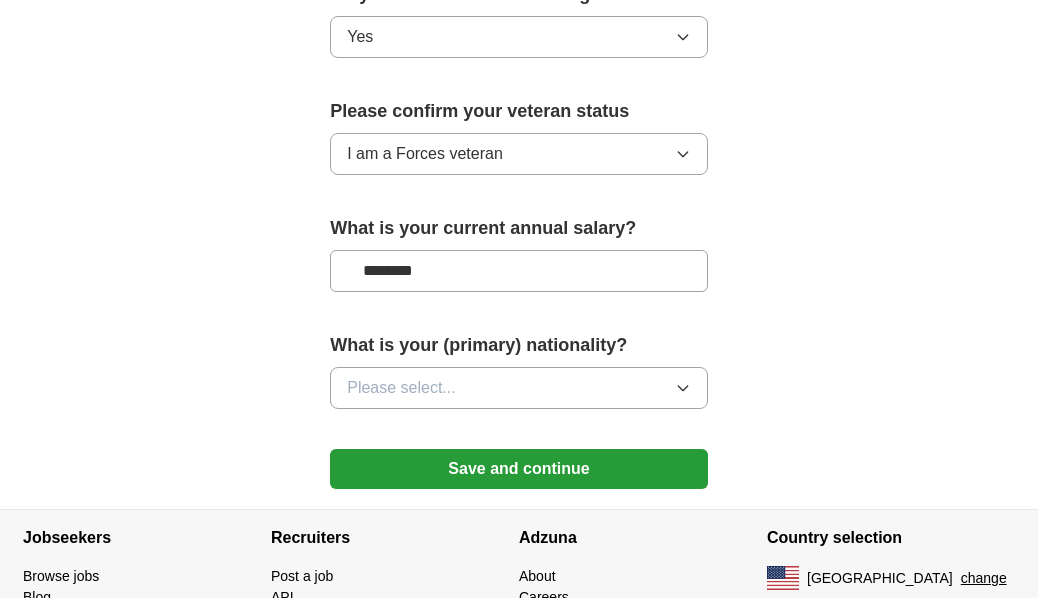 scroll, scrollTop: 1424, scrollLeft: 0, axis: vertical 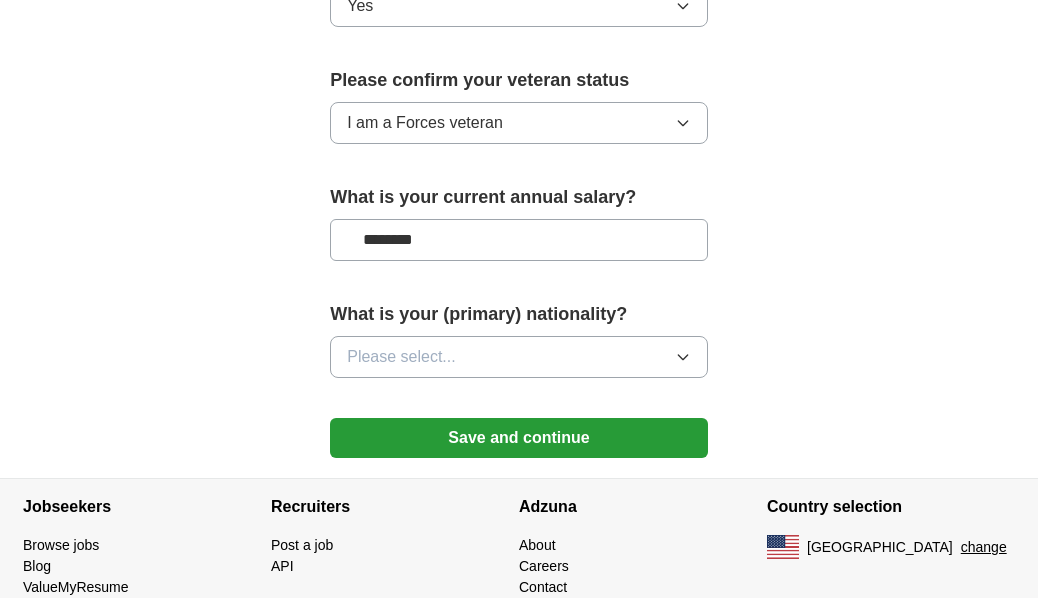type on "********" 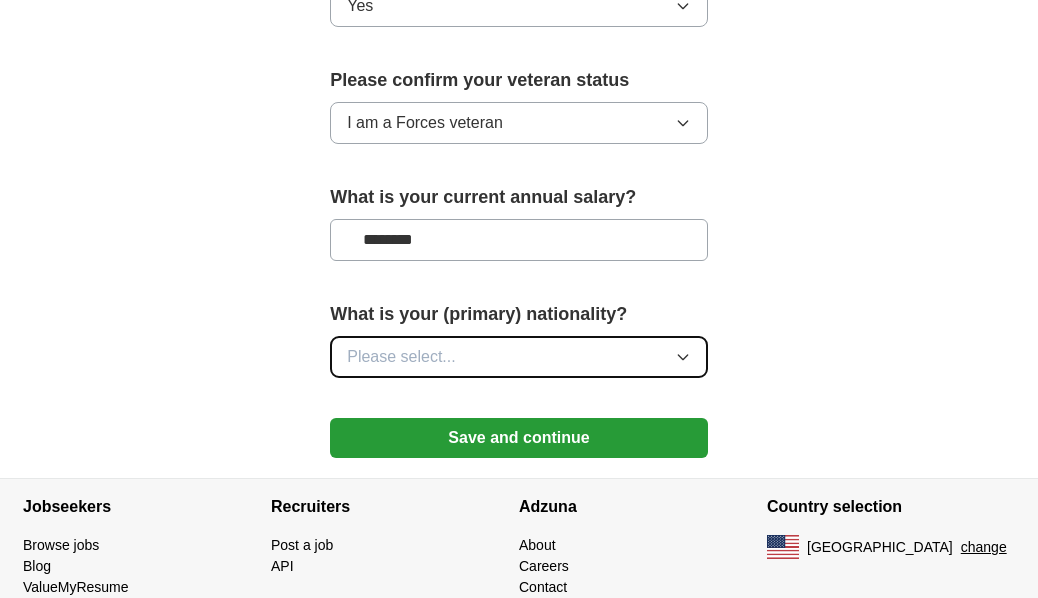 click 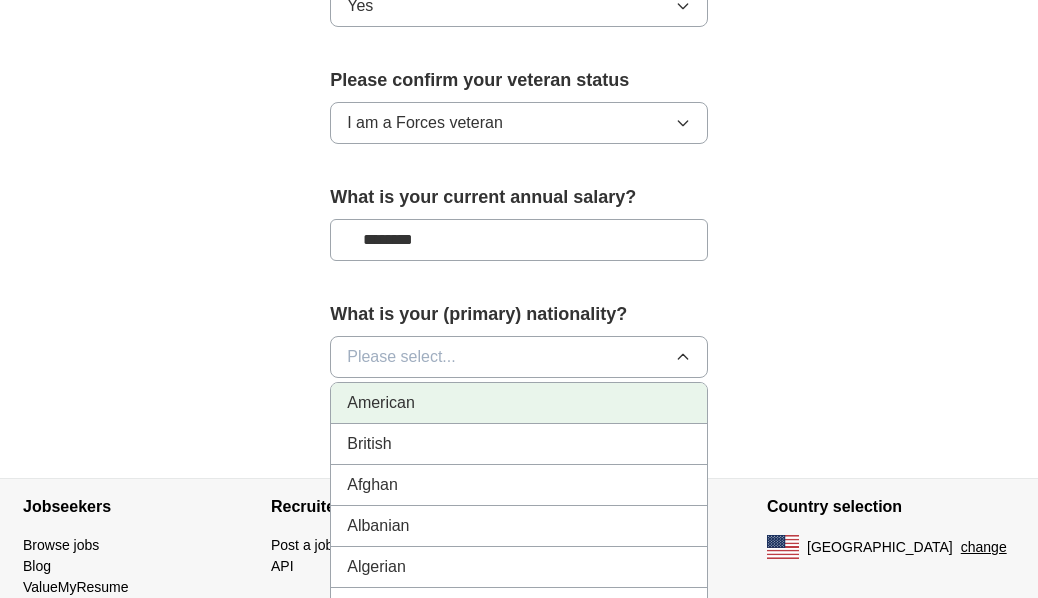 click on "American" at bounding box center (519, 403) 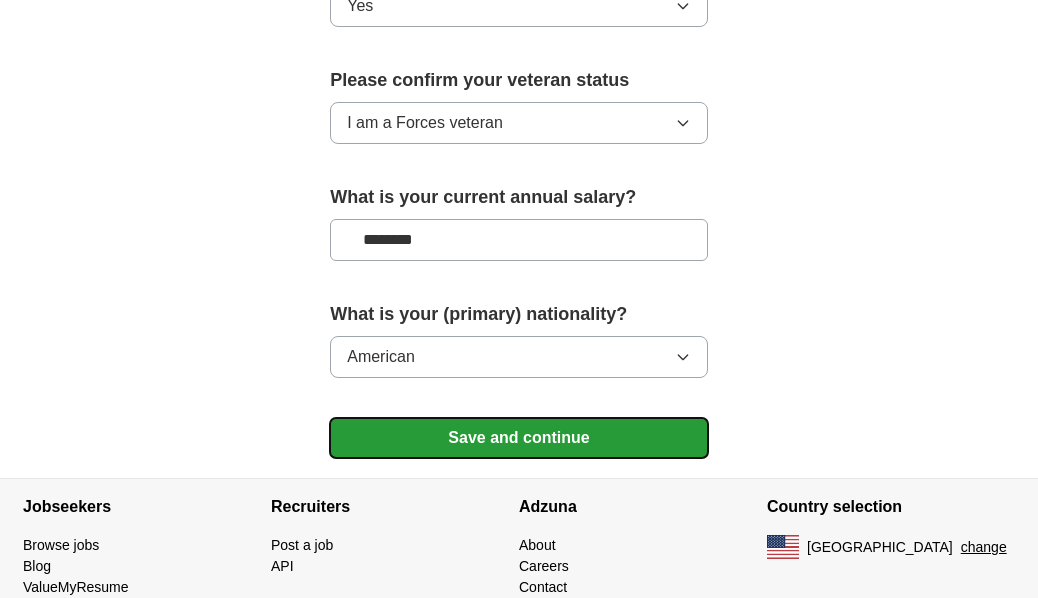 click on "Save and continue" at bounding box center [519, 438] 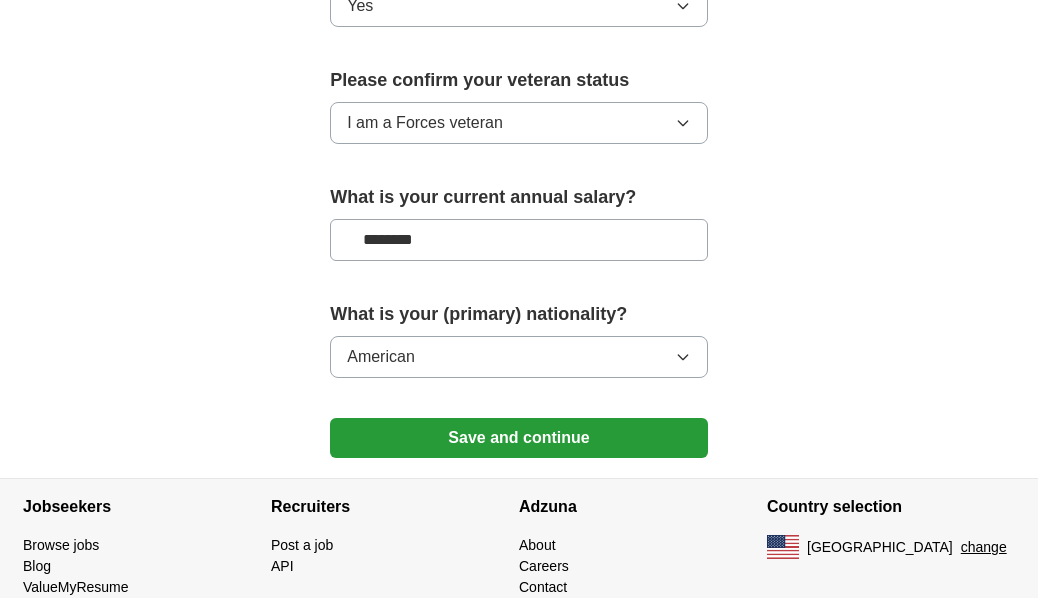 scroll, scrollTop: 724, scrollLeft: 0, axis: vertical 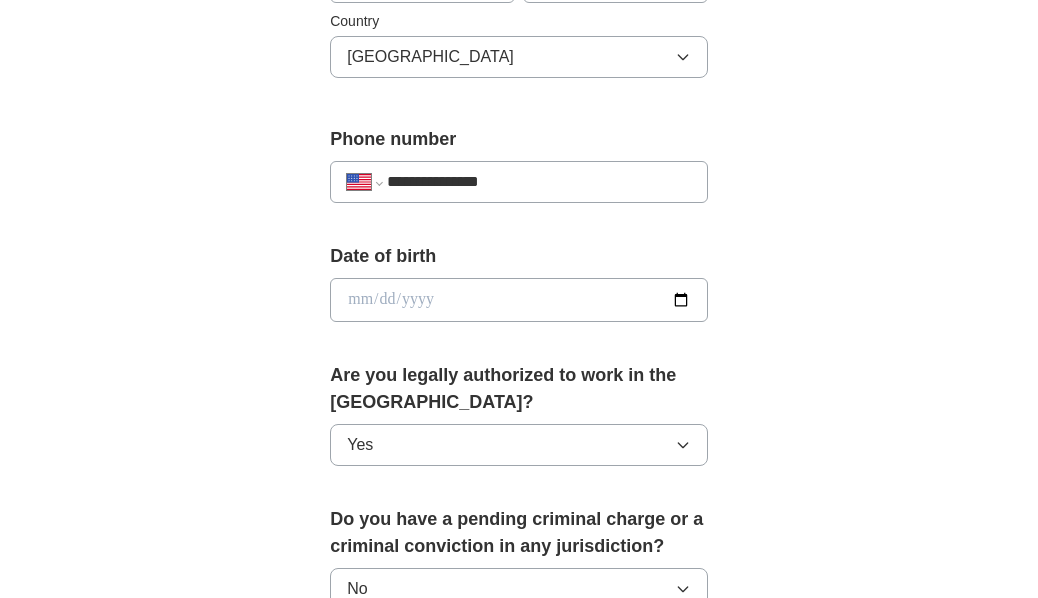 click at bounding box center [519, 300] 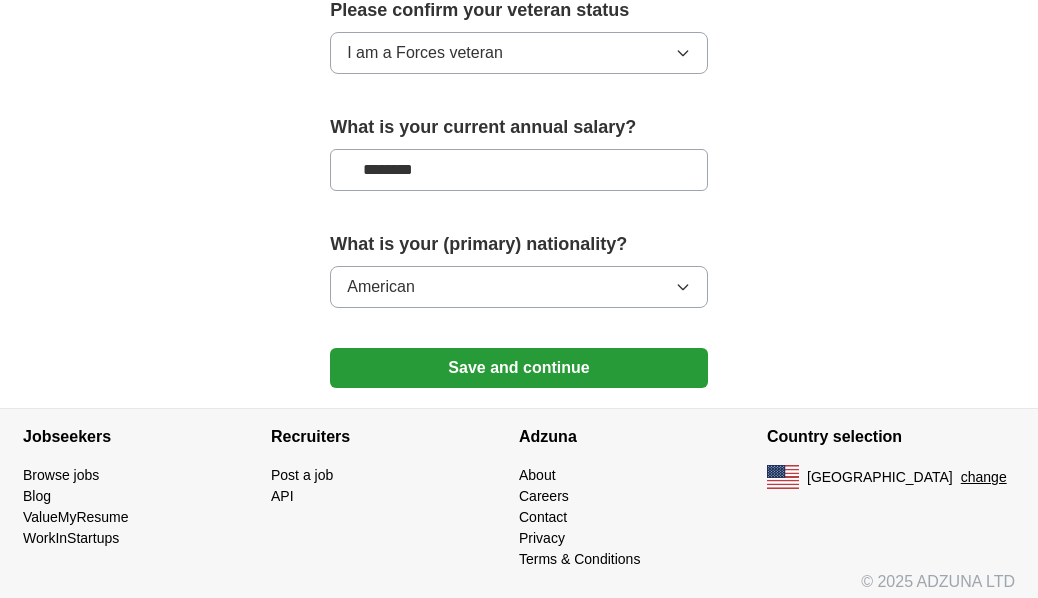 scroll, scrollTop: 1505, scrollLeft: 0, axis: vertical 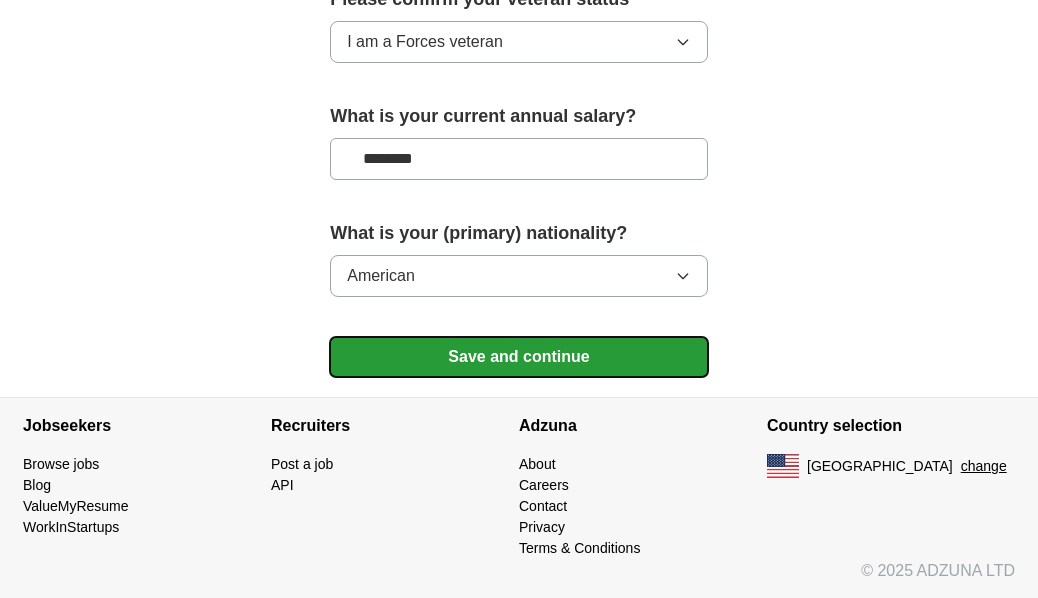 click on "Save and continue" at bounding box center (519, 357) 